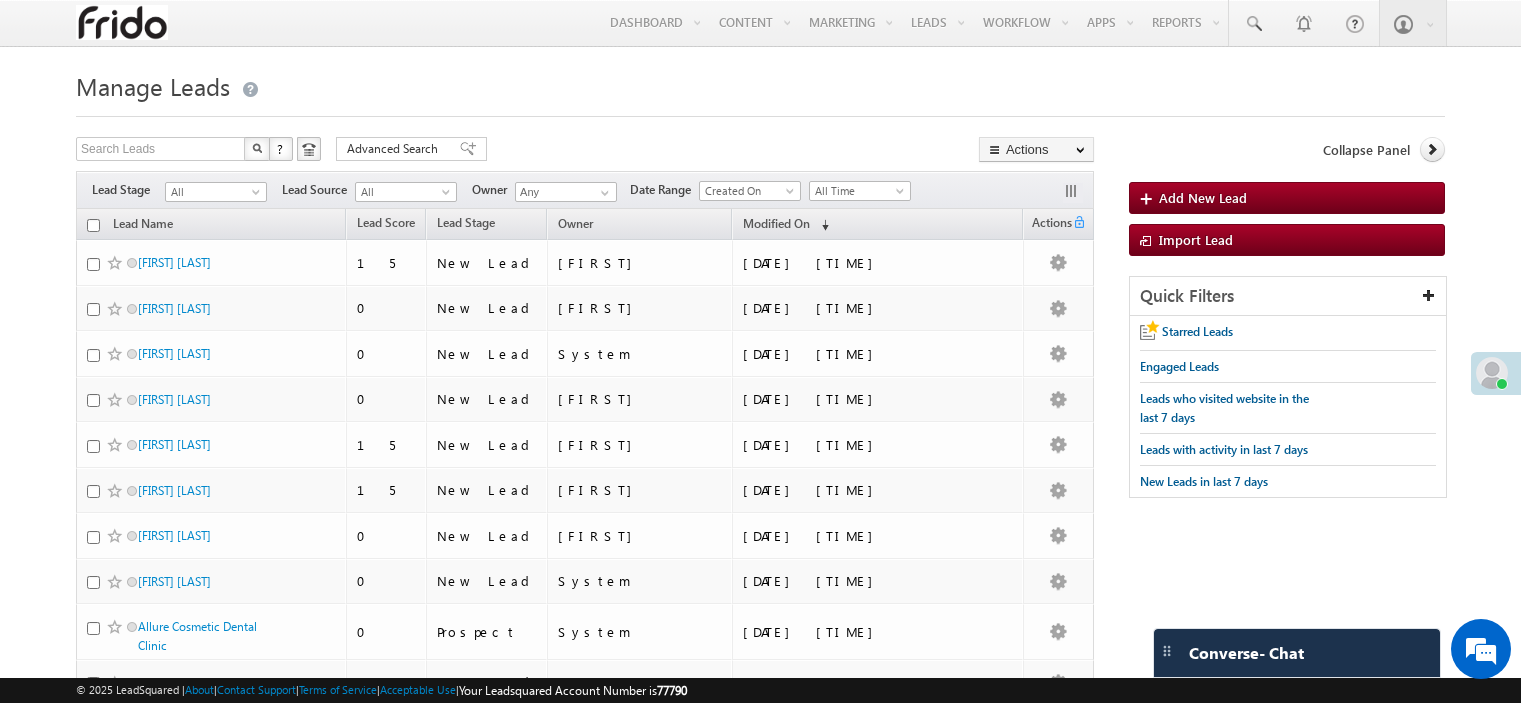 scroll, scrollTop: 0, scrollLeft: 0, axis: both 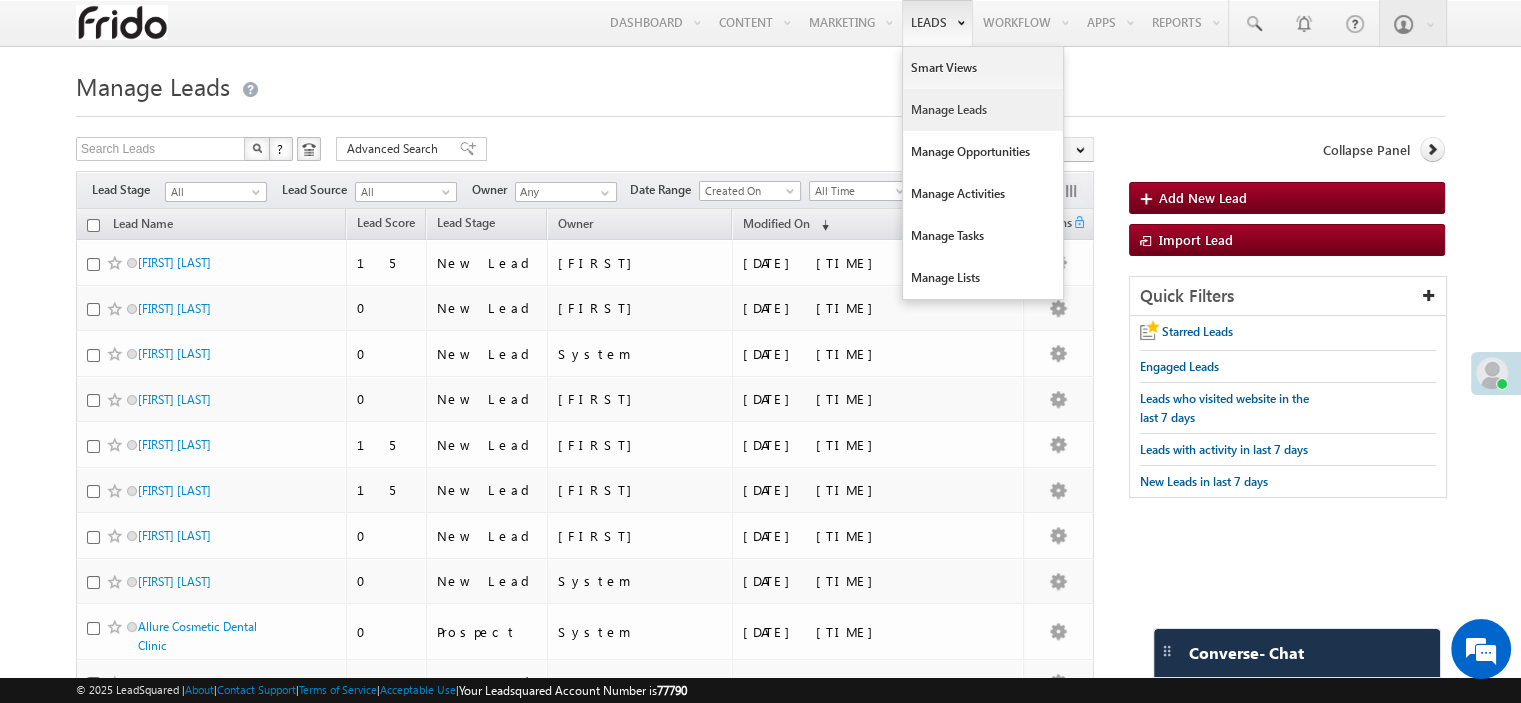 click on "Manage Leads" at bounding box center (983, 110) 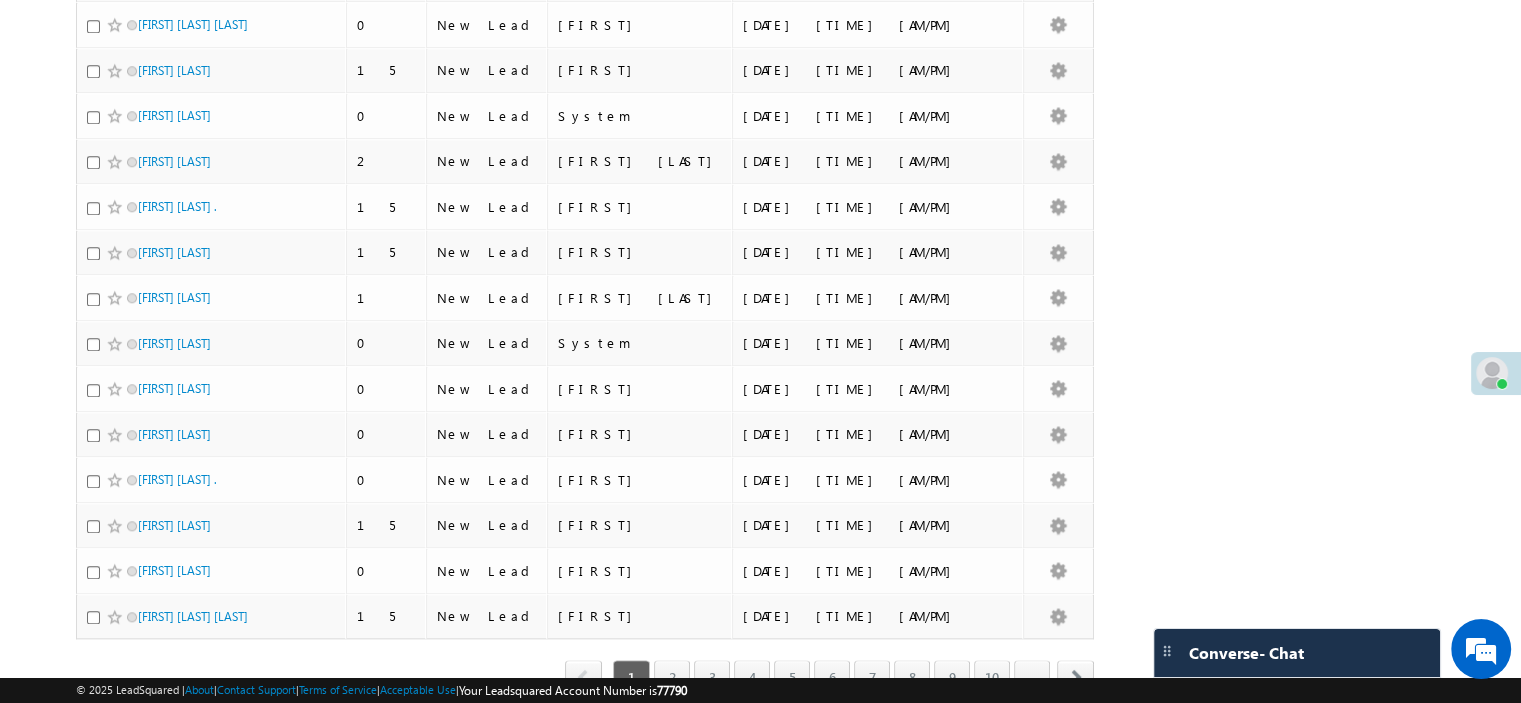 scroll, scrollTop: 2009, scrollLeft: 0, axis: vertical 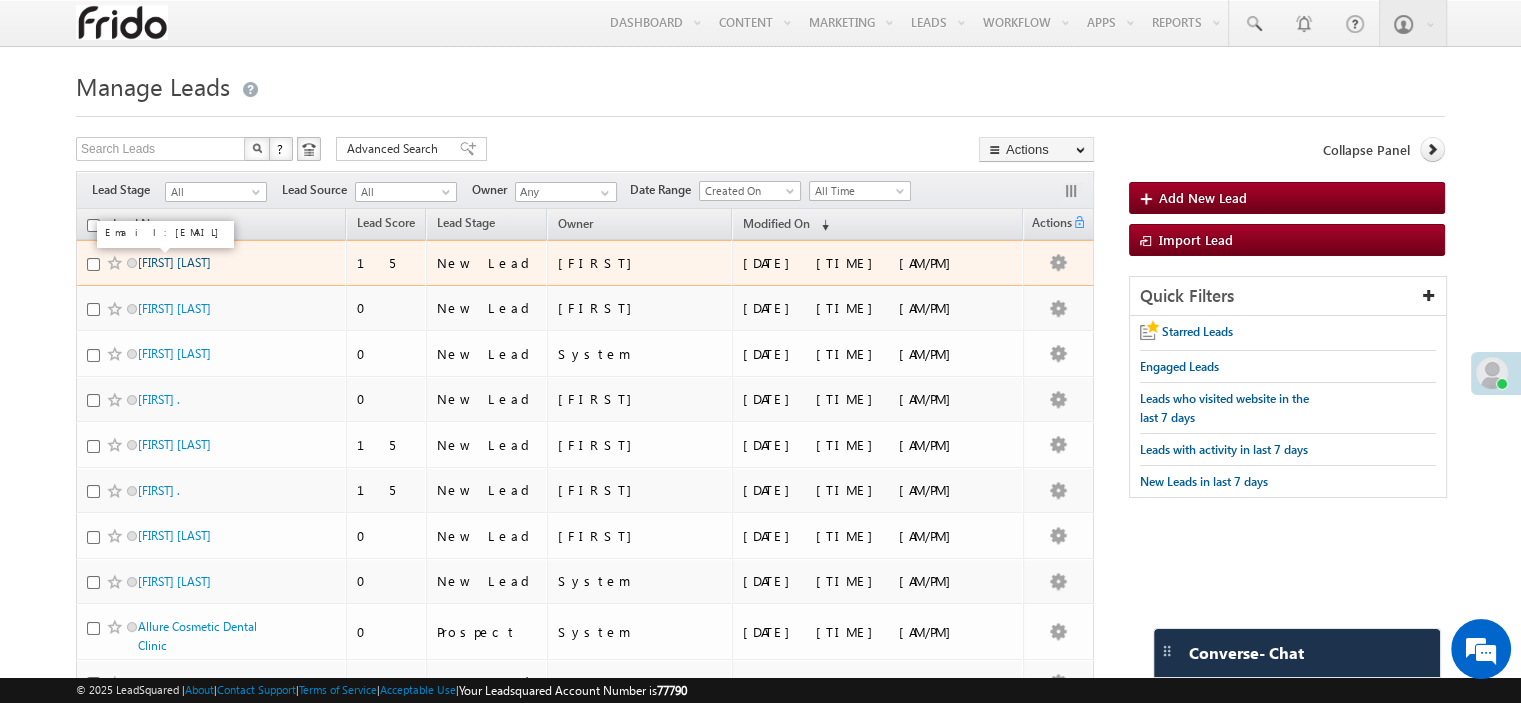 click on "[FIRST] [LAST]" at bounding box center [174, 262] 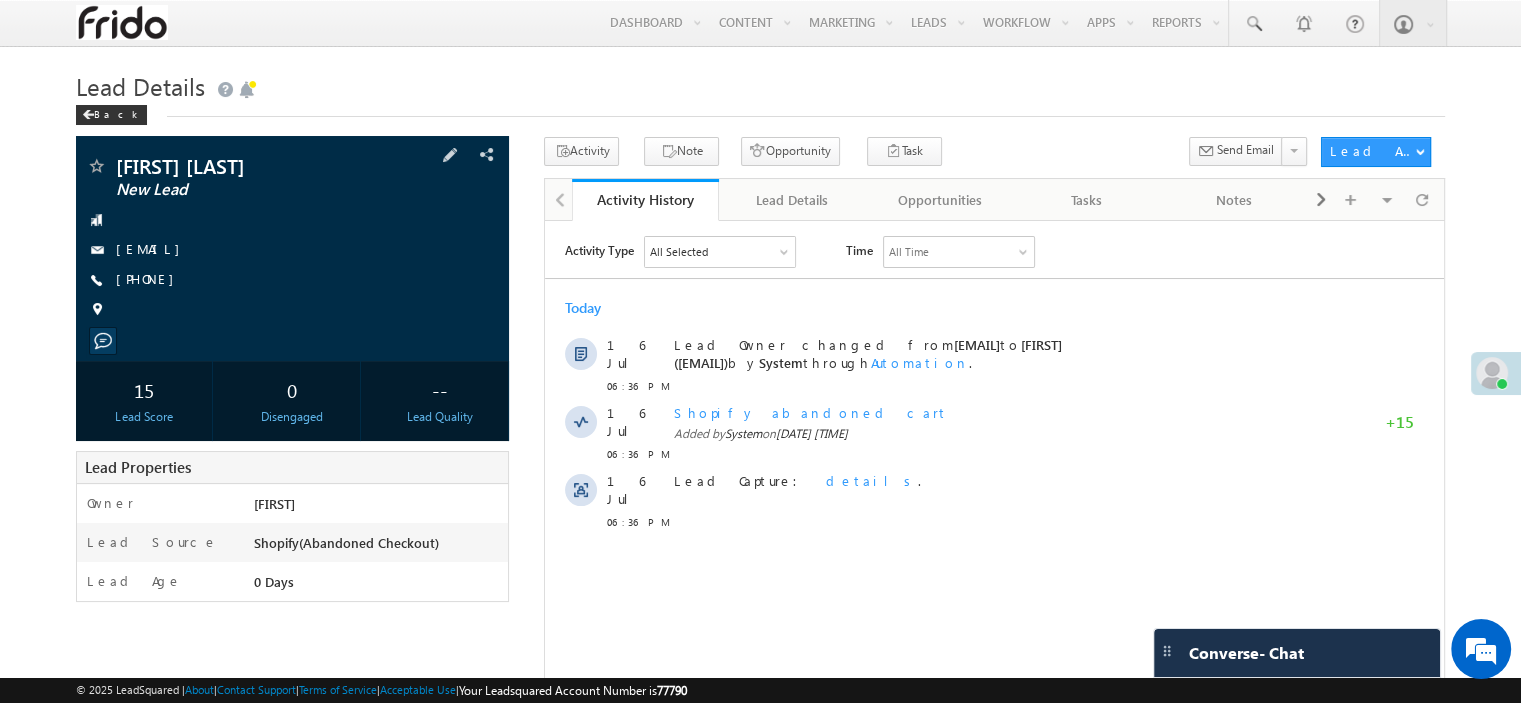 scroll, scrollTop: 0, scrollLeft: 0, axis: both 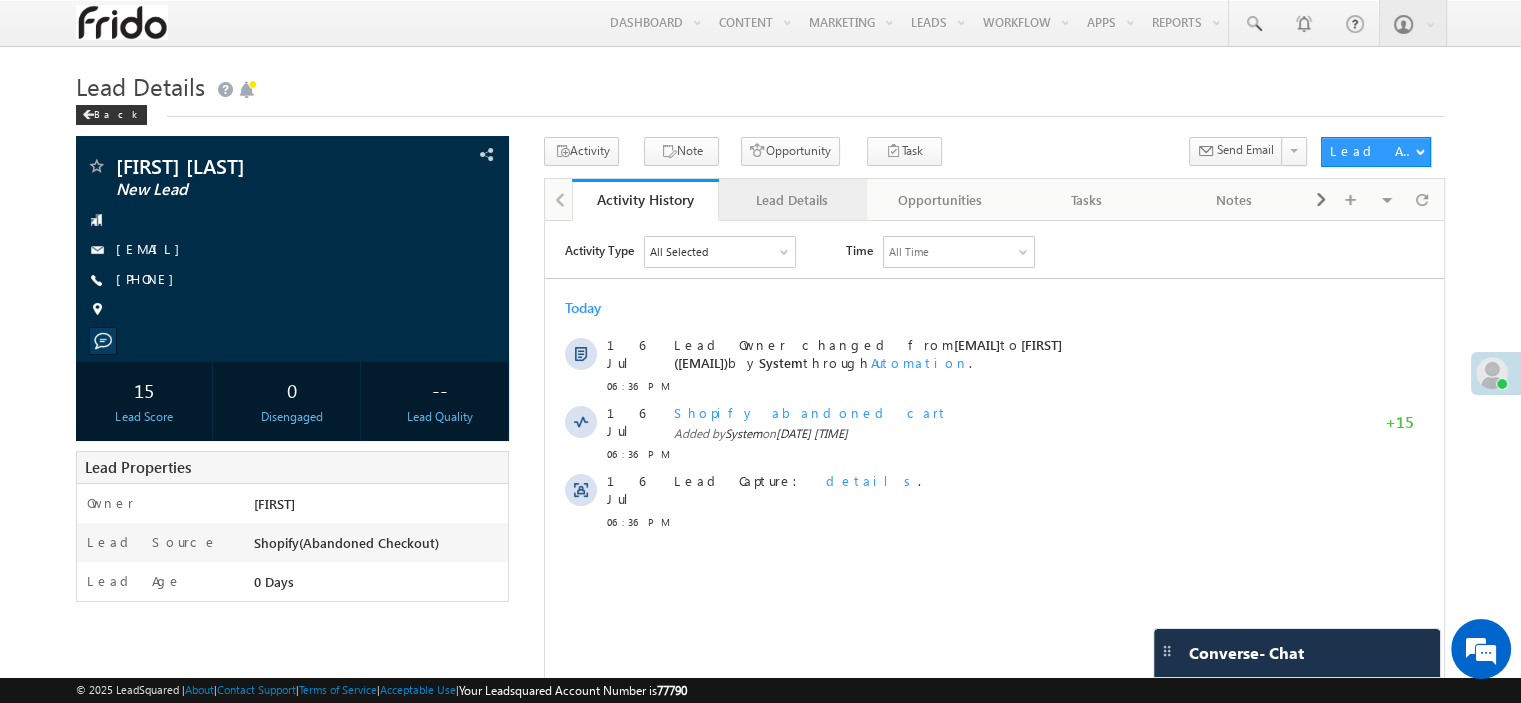 click on "Lead Details" at bounding box center [791, 200] 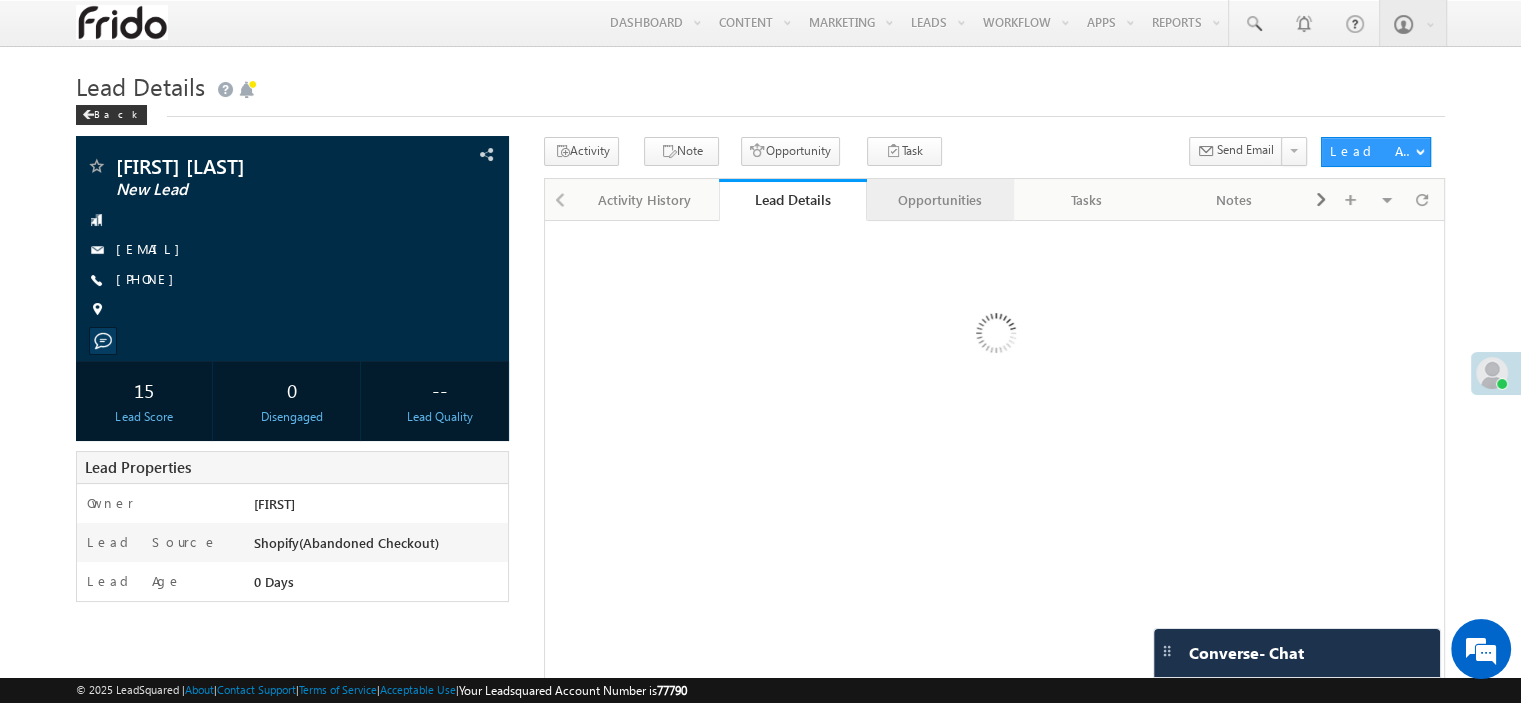 click on "Opportunities" at bounding box center (939, 200) 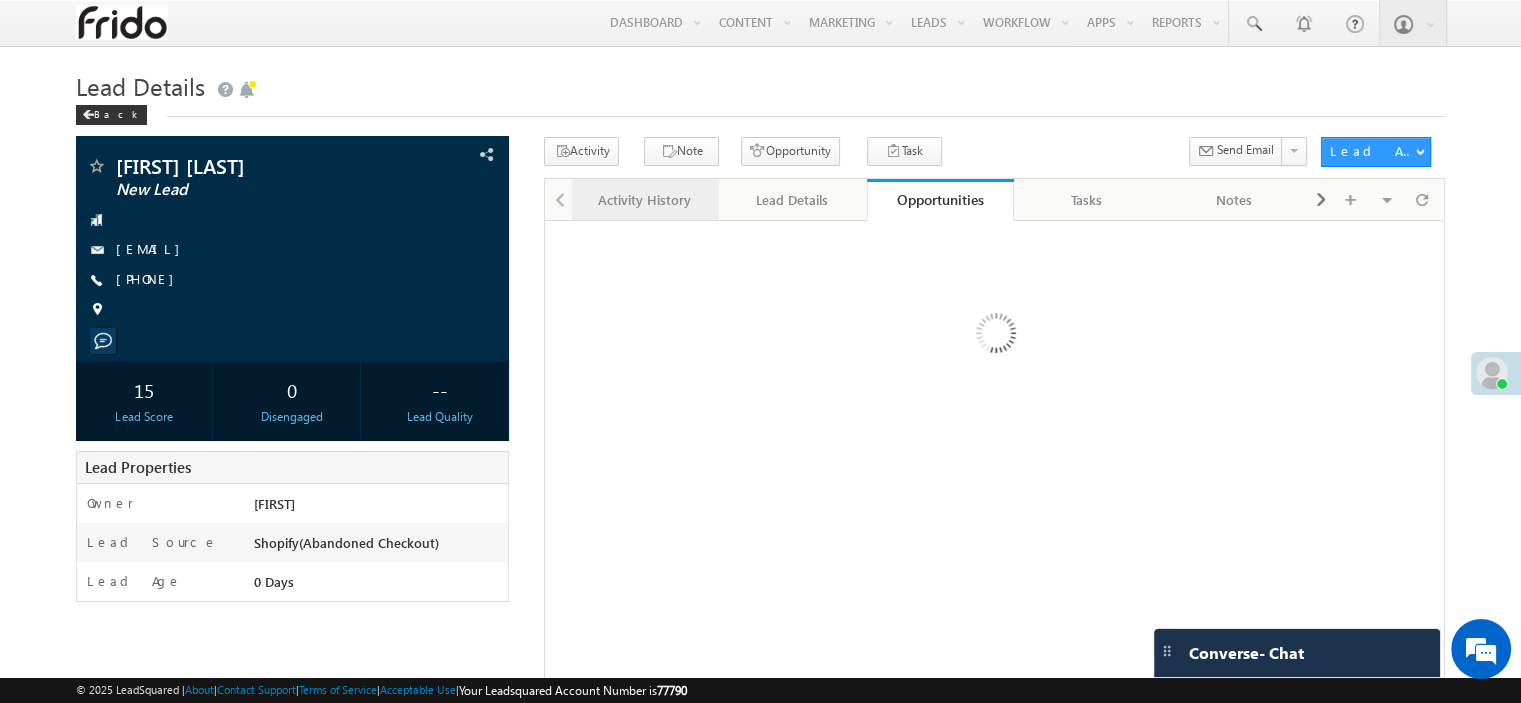 click on "Activity History" at bounding box center (644, 200) 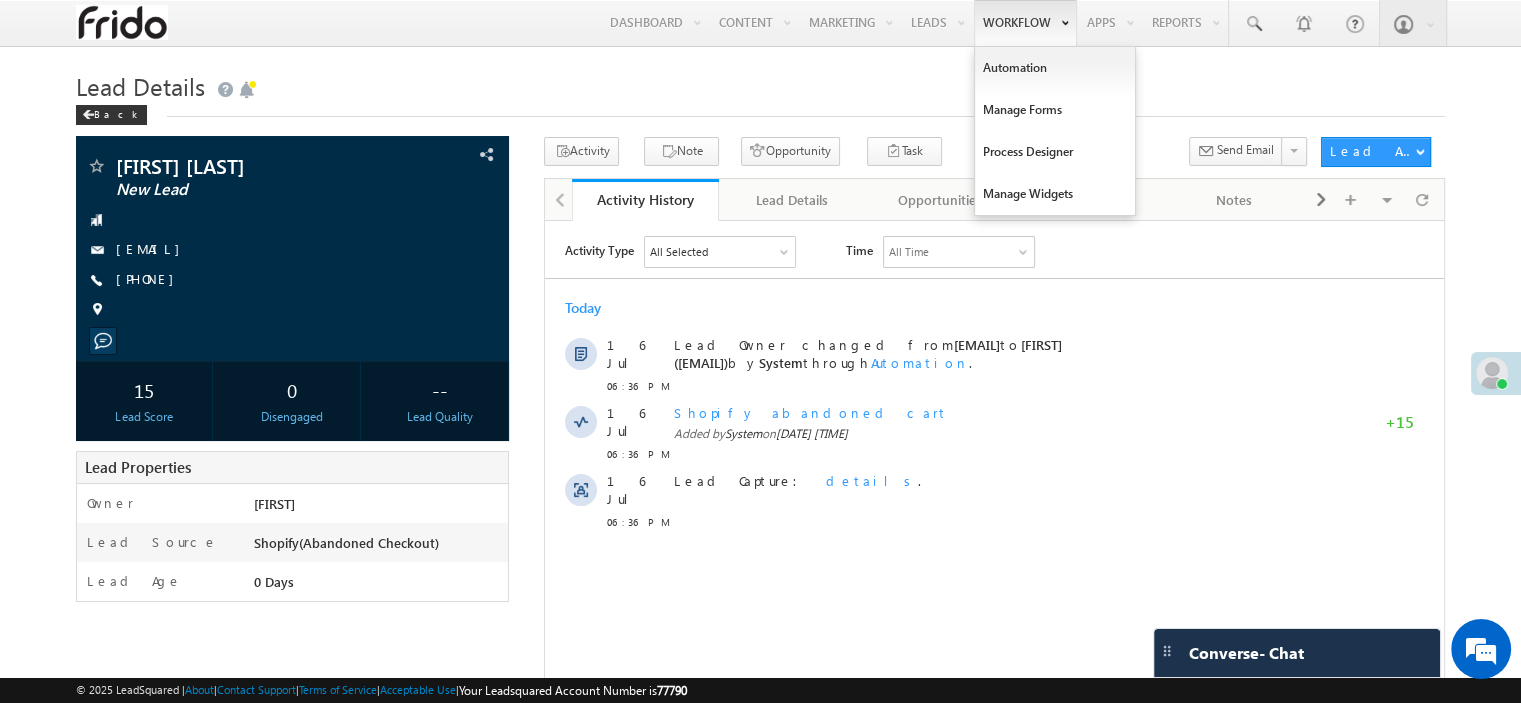 scroll, scrollTop: 0, scrollLeft: 0, axis: both 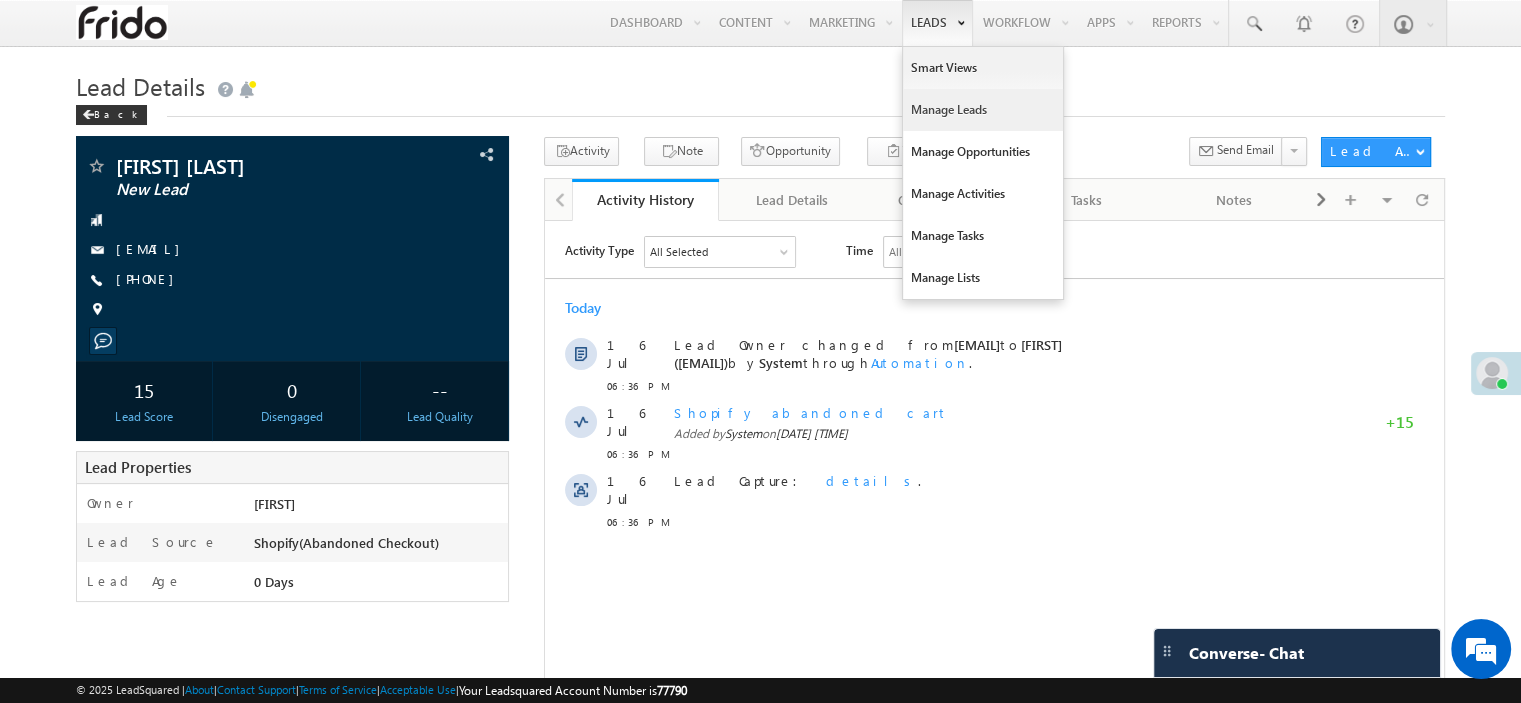 click on "Manage Leads" at bounding box center [983, 110] 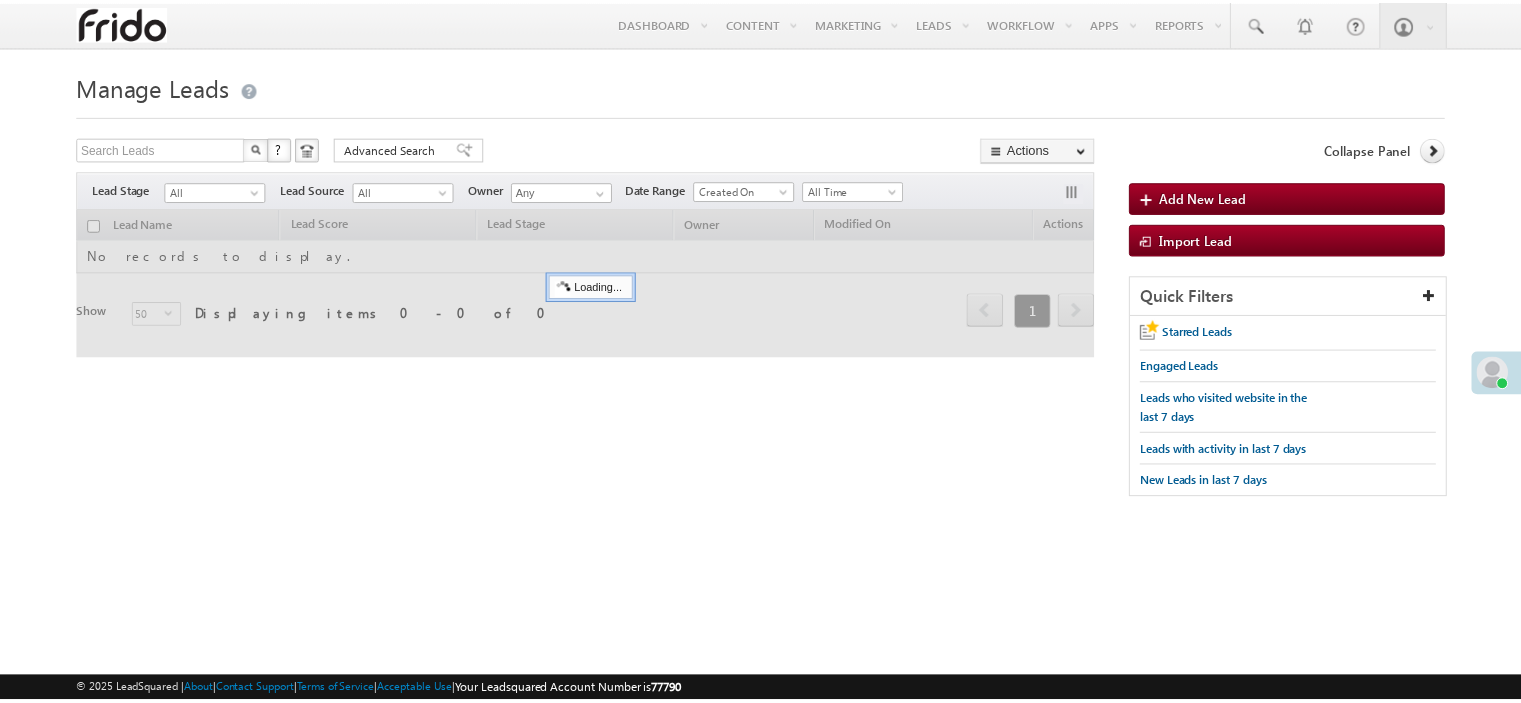 scroll, scrollTop: 0, scrollLeft: 0, axis: both 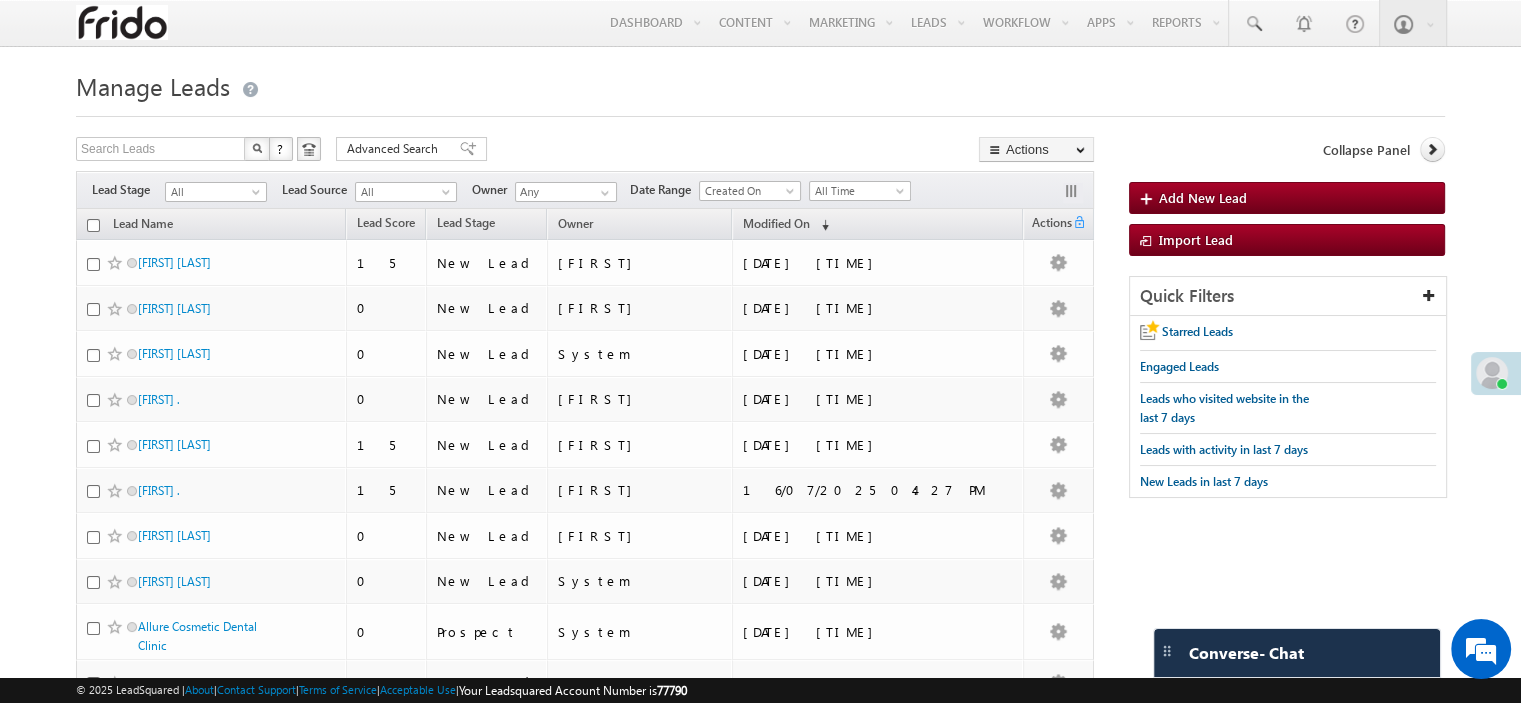 click on "Menu
Archika Bansal
archi ka.b@ myfri do.co m" at bounding box center (760, 1328) 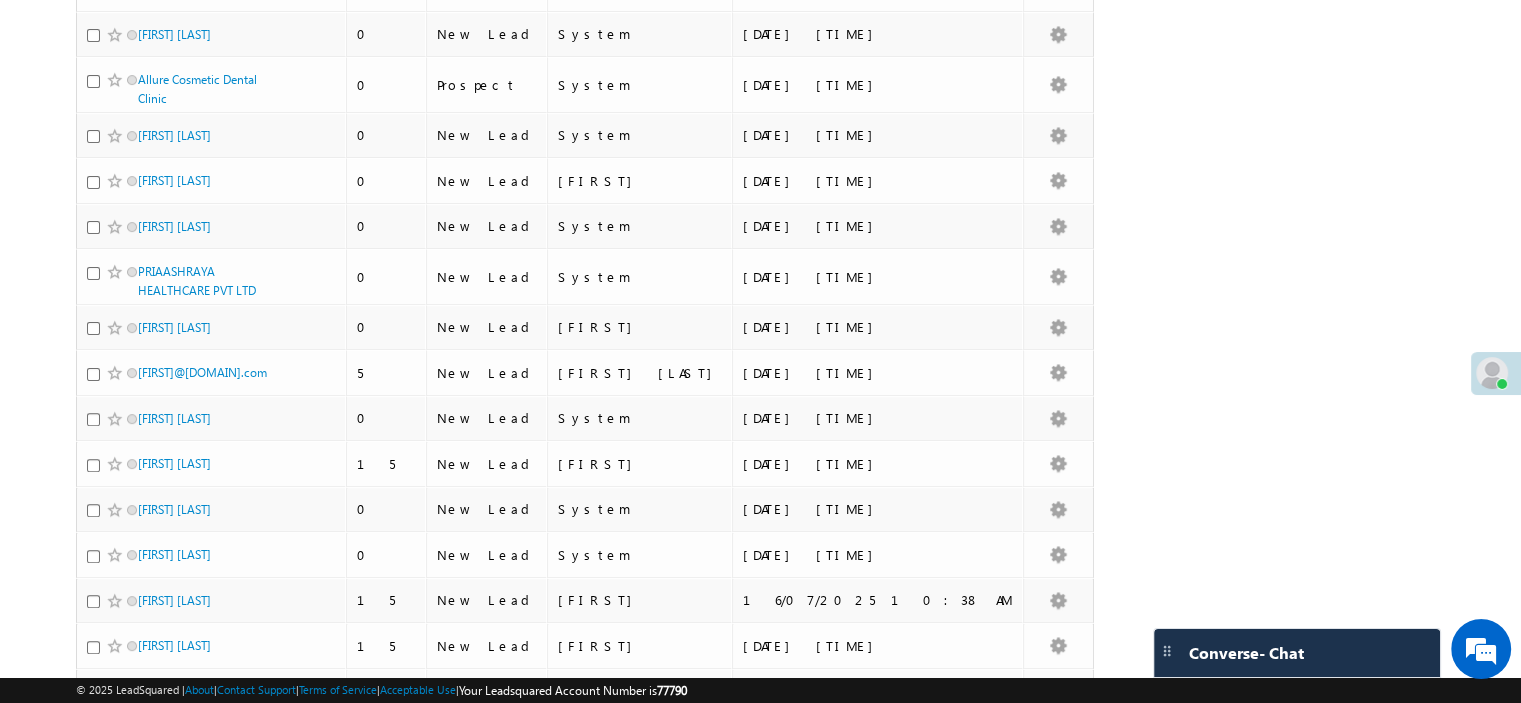 scroll, scrollTop: 0, scrollLeft: 0, axis: both 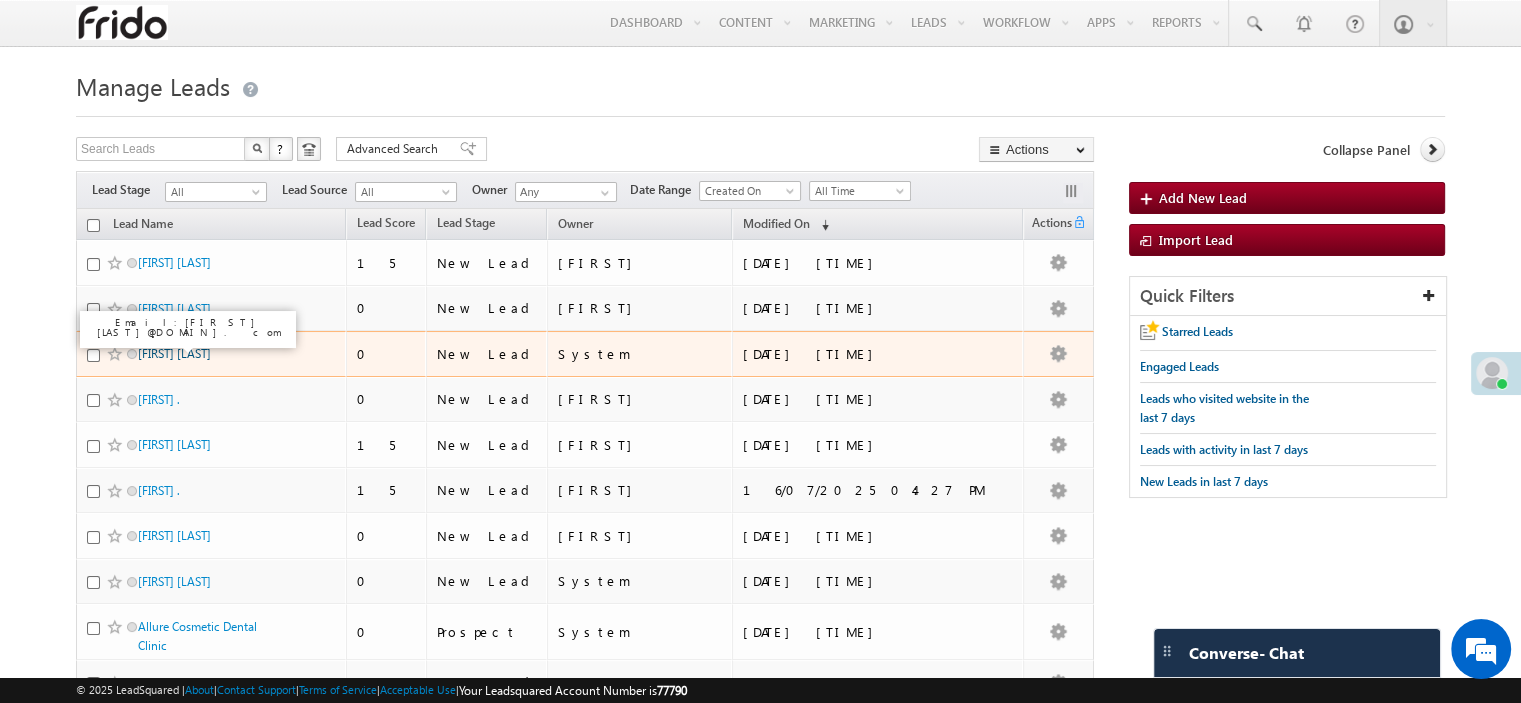 click on "[FIRST] [LAST]" at bounding box center (174, 353) 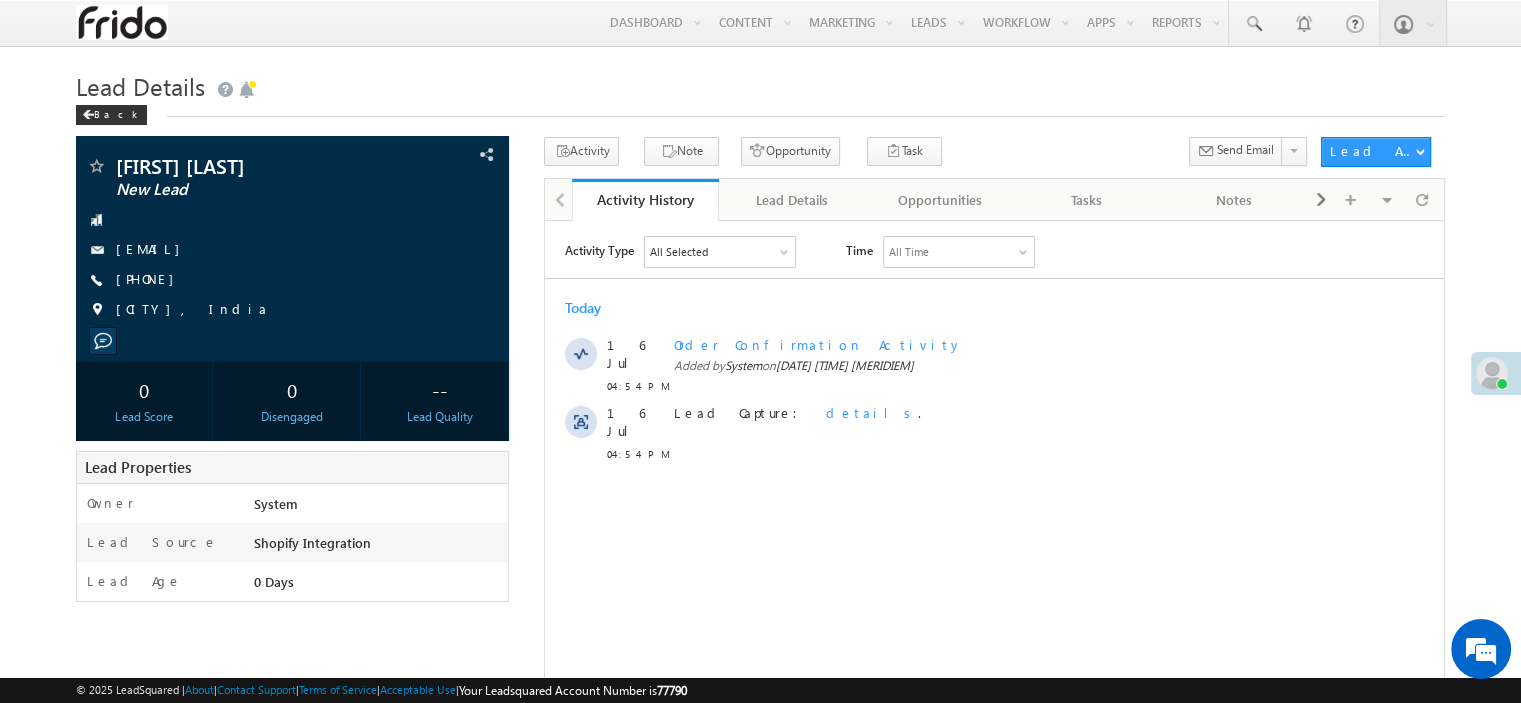 scroll, scrollTop: 0, scrollLeft: 0, axis: both 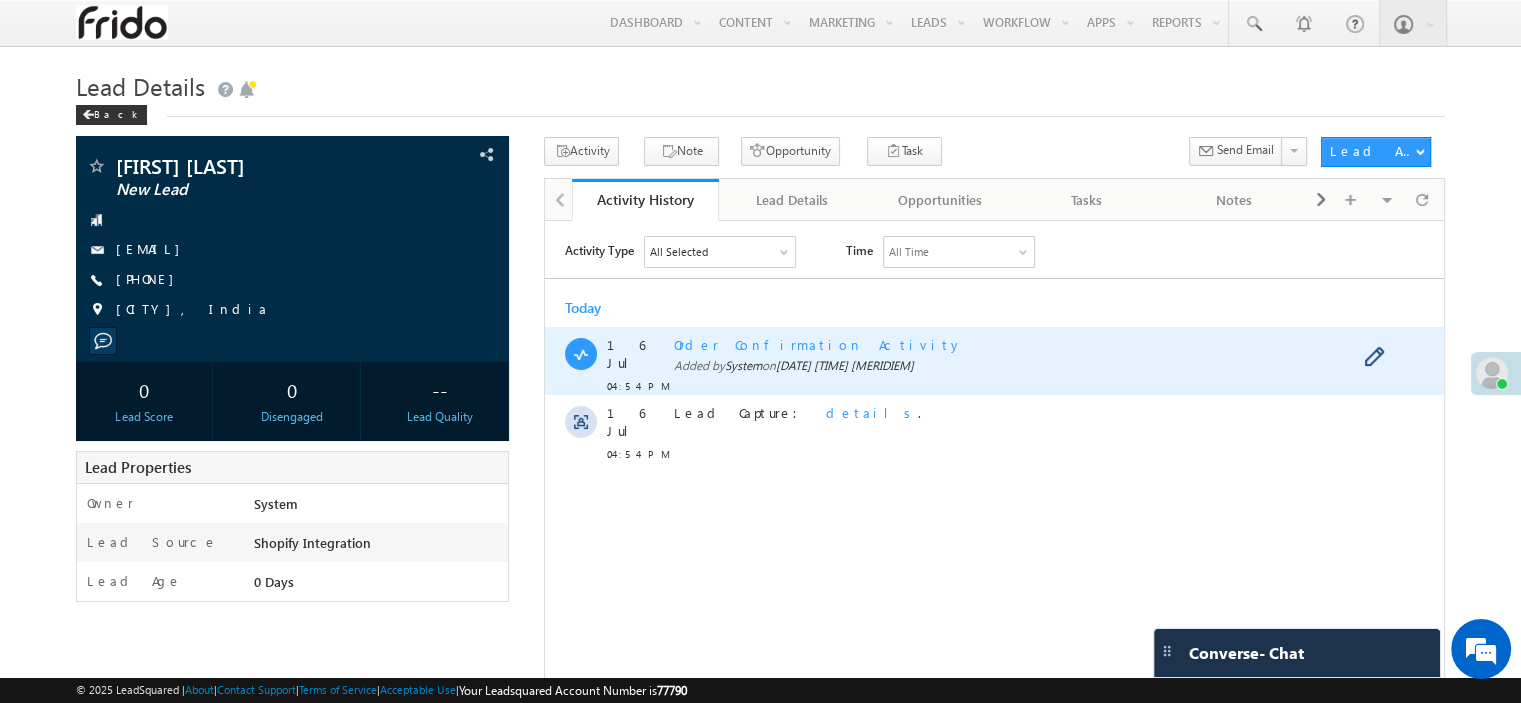 click on "Order Confirmation Activity" at bounding box center (818, 343) 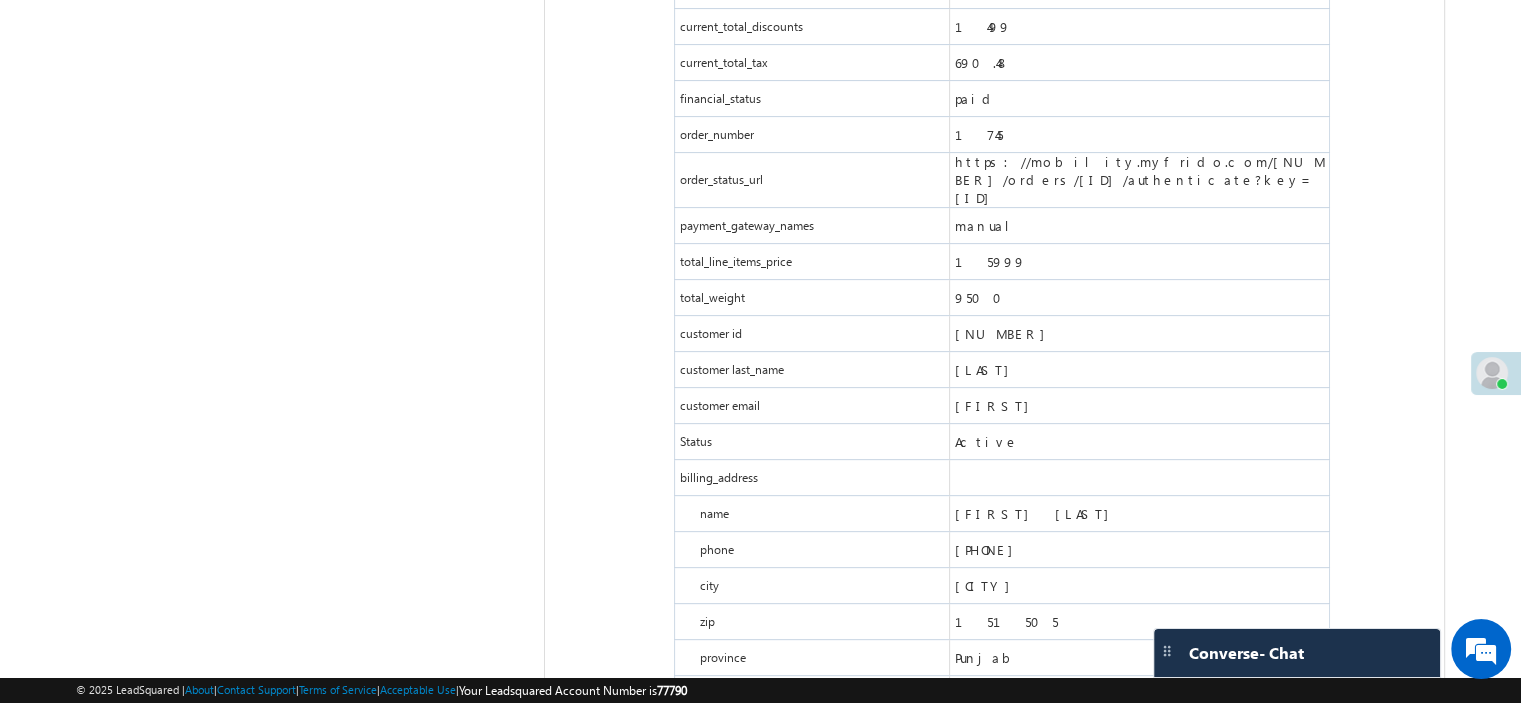 scroll, scrollTop: 656, scrollLeft: 0, axis: vertical 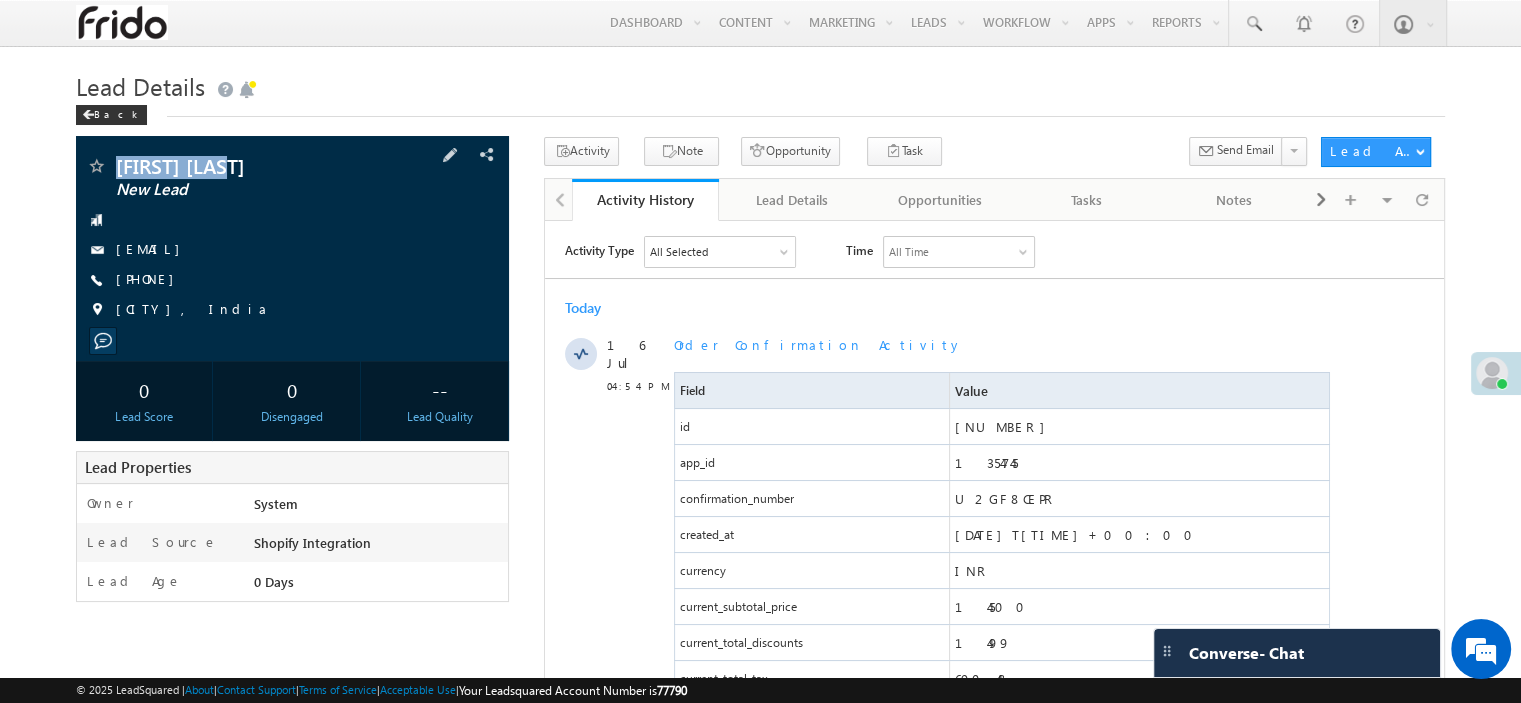 drag, startPoint x: 107, startPoint y: 170, endPoint x: 238, endPoint y: 169, distance: 131.00381 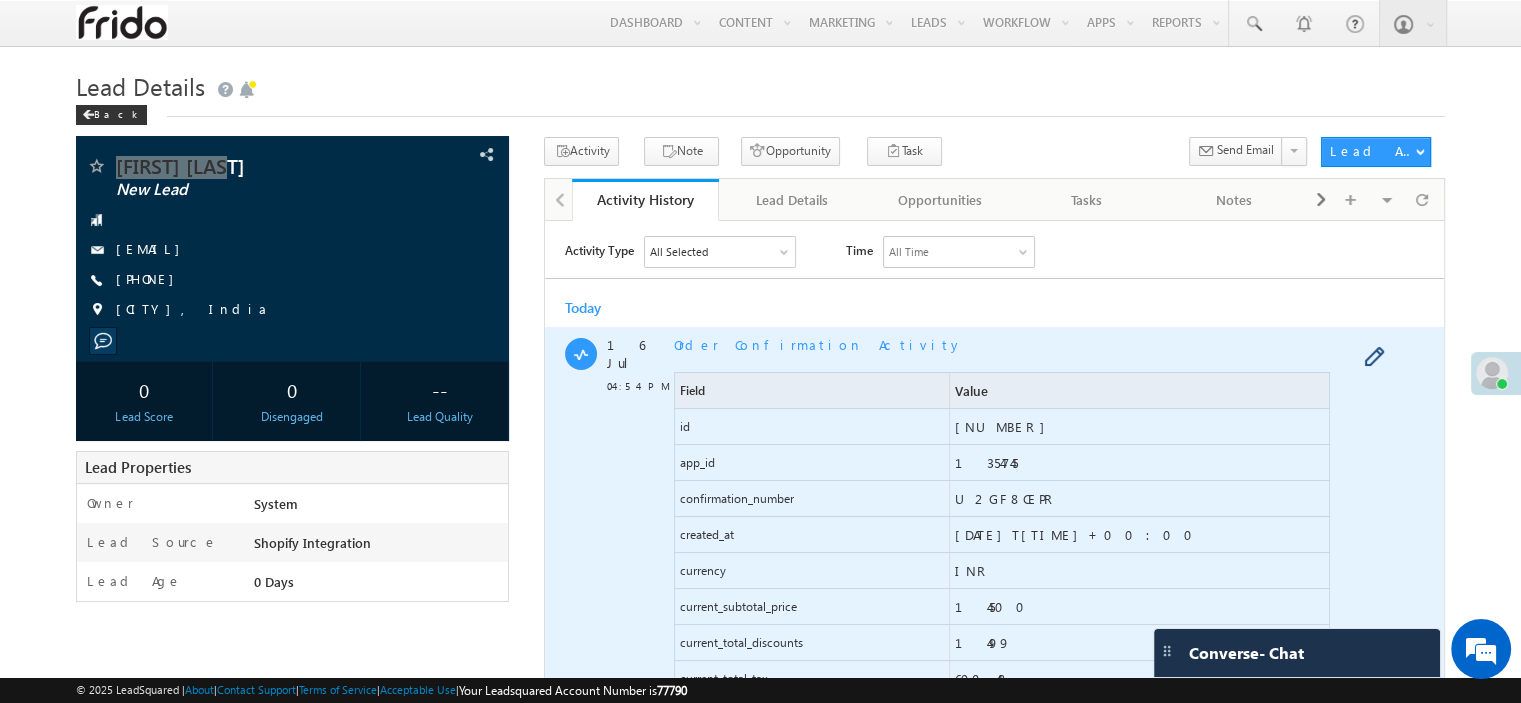 click on "Order Confirmation Activity" at bounding box center (1003, 344) 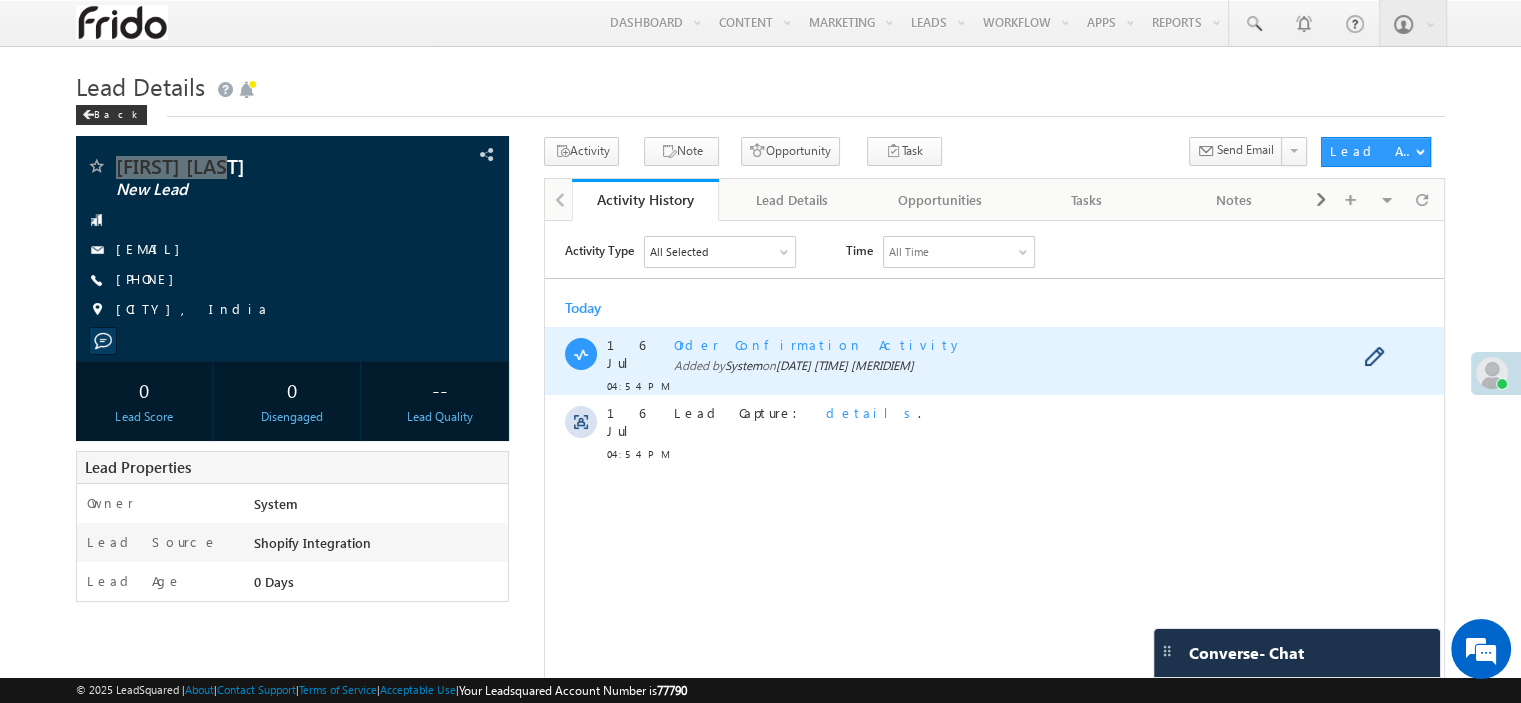 click on "Order Confirmation Activity" at bounding box center (818, 343) 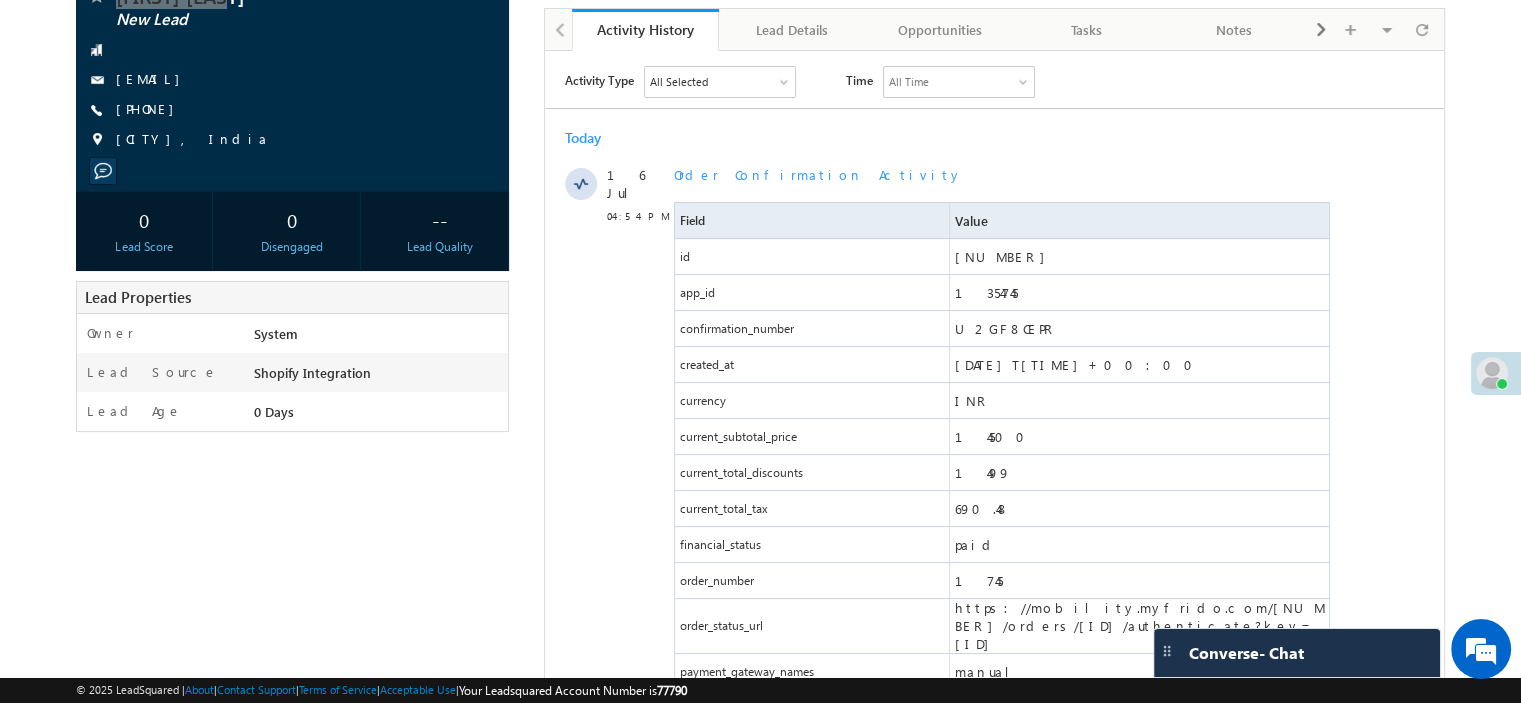 scroll, scrollTop: 0, scrollLeft: 0, axis: both 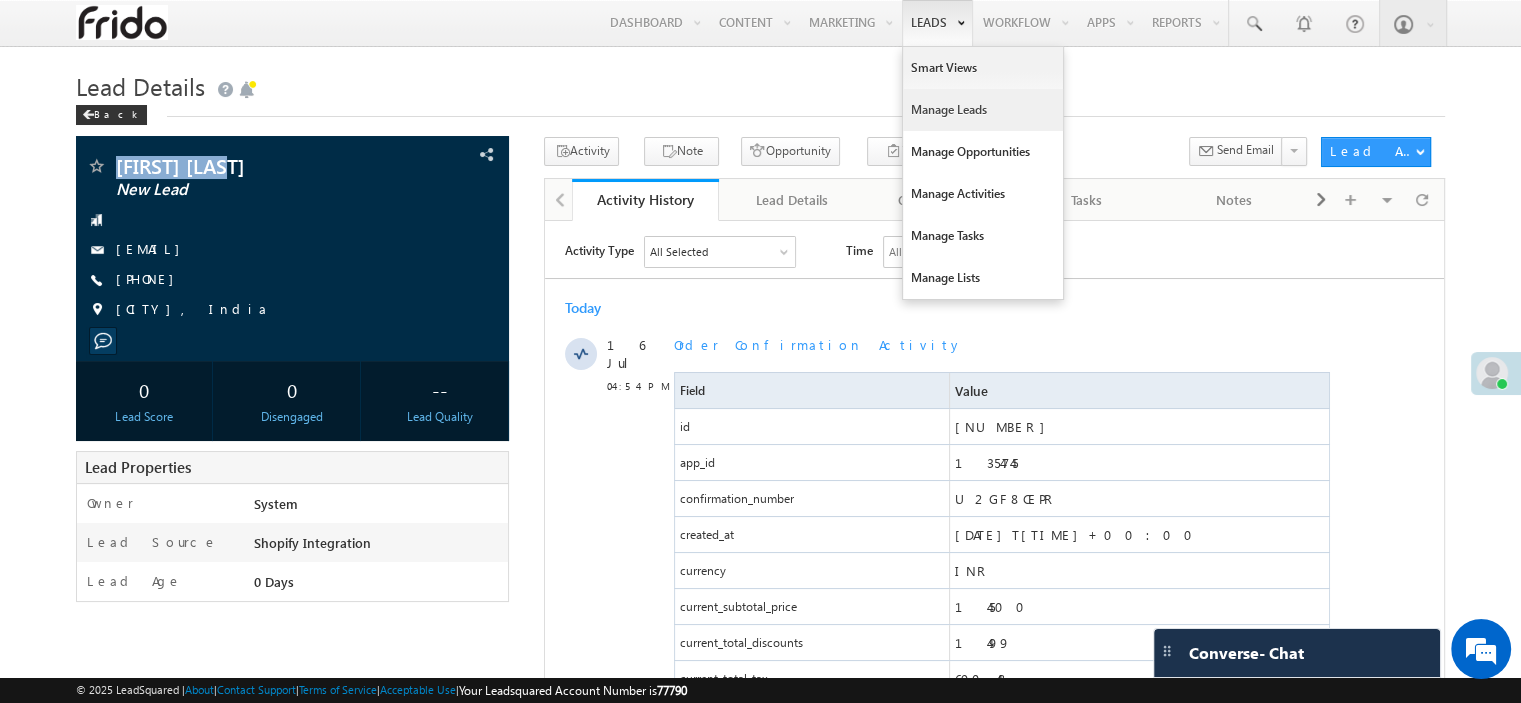 click on "Manage Leads" at bounding box center [983, 110] 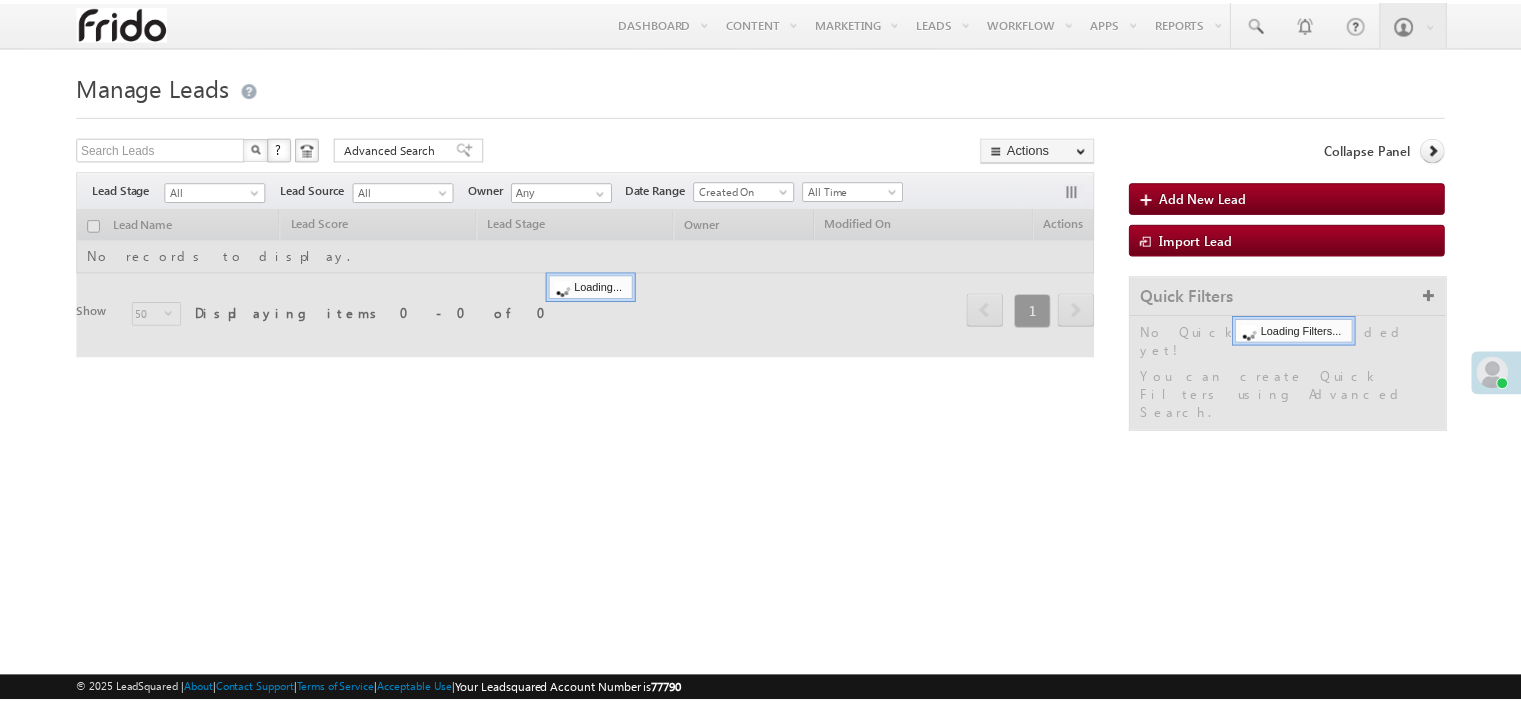 scroll, scrollTop: 0, scrollLeft: 0, axis: both 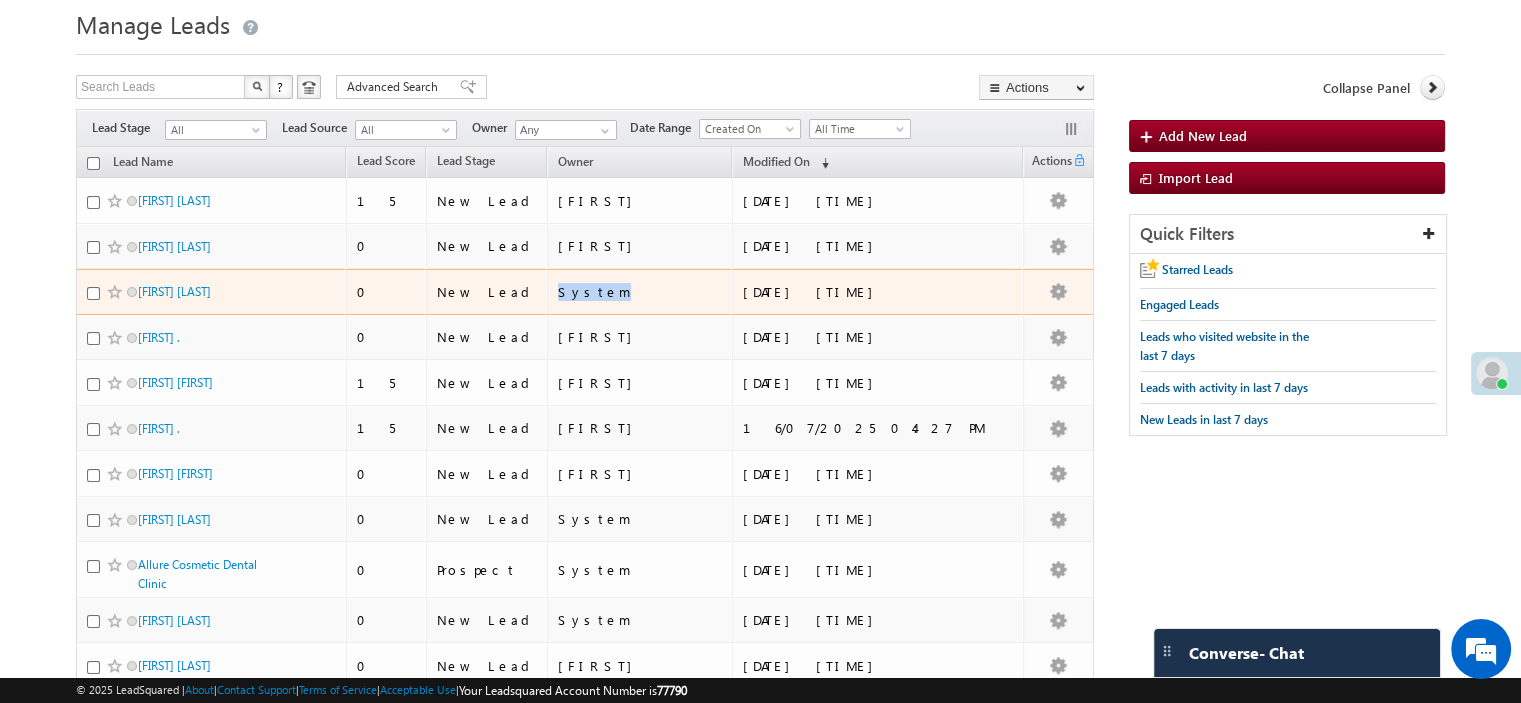 drag, startPoint x: 673, startPoint y: 293, endPoint x: 623, endPoint y: 294, distance: 50.01 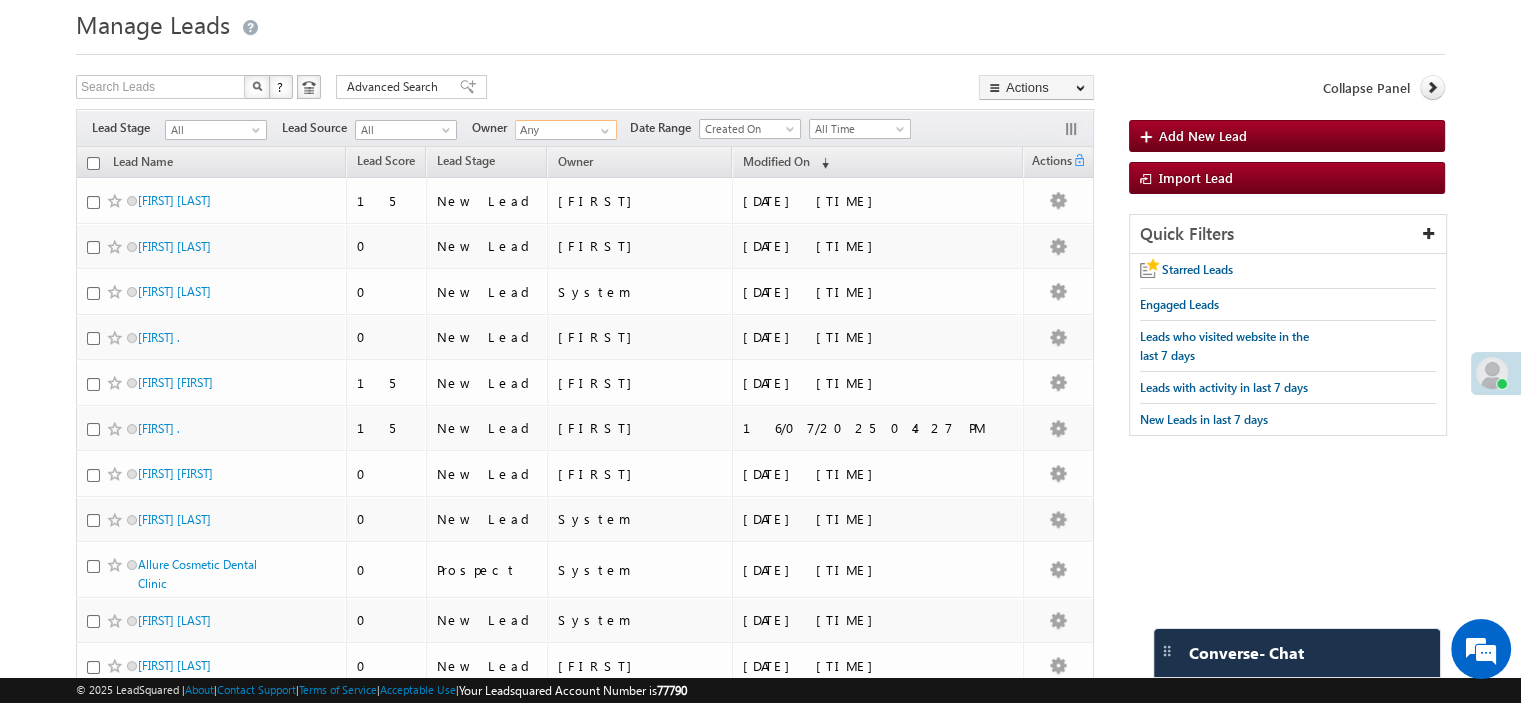 click on "Any" at bounding box center (566, 130) 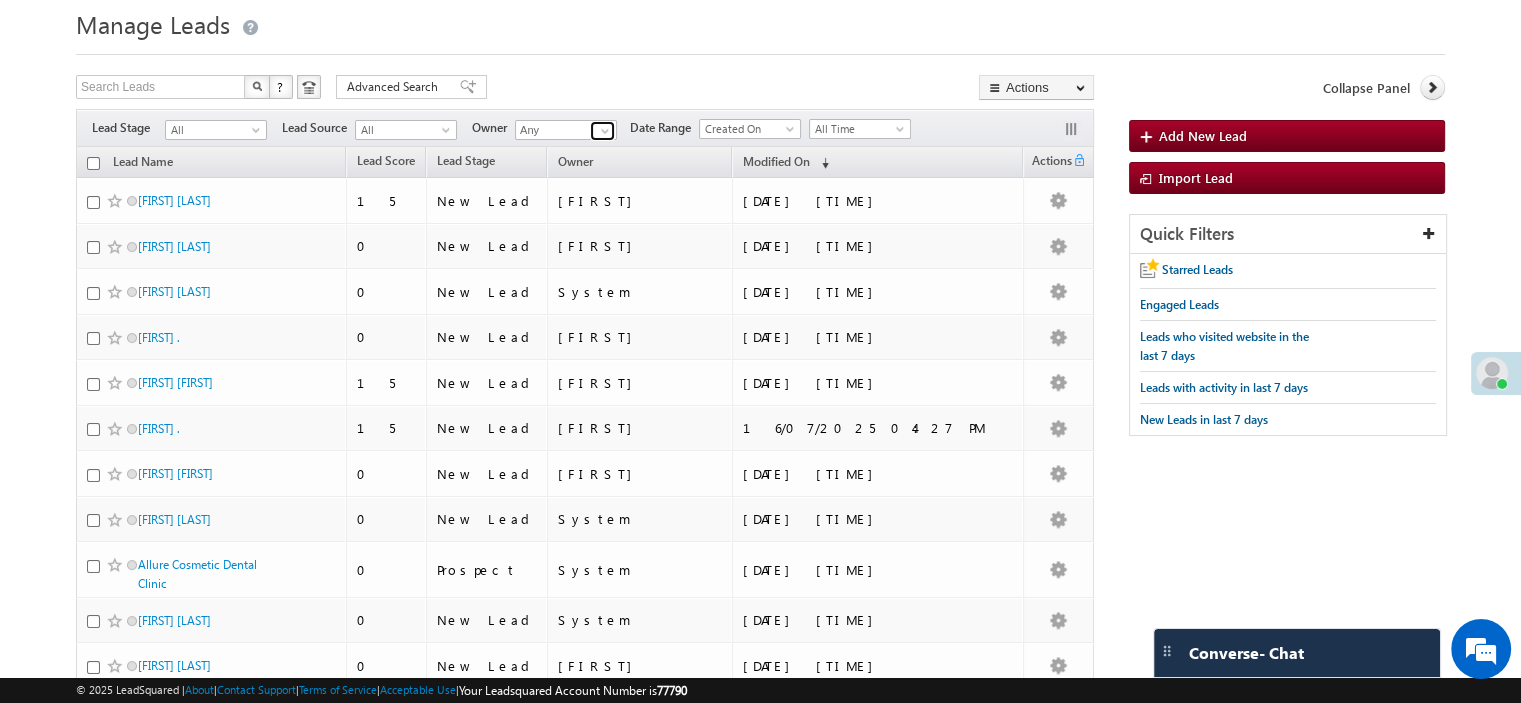 click at bounding box center [605, 131] 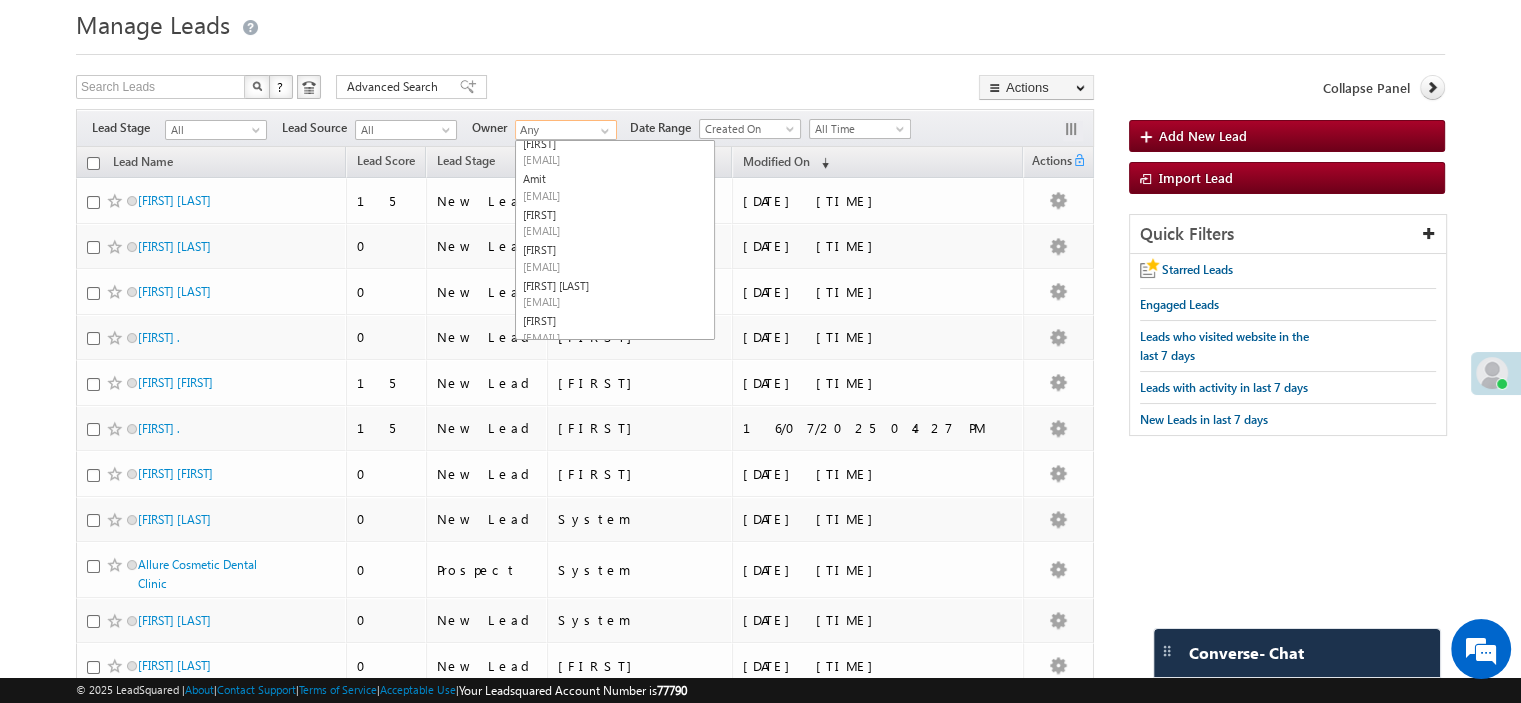 scroll, scrollTop: 162, scrollLeft: 0, axis: vertical 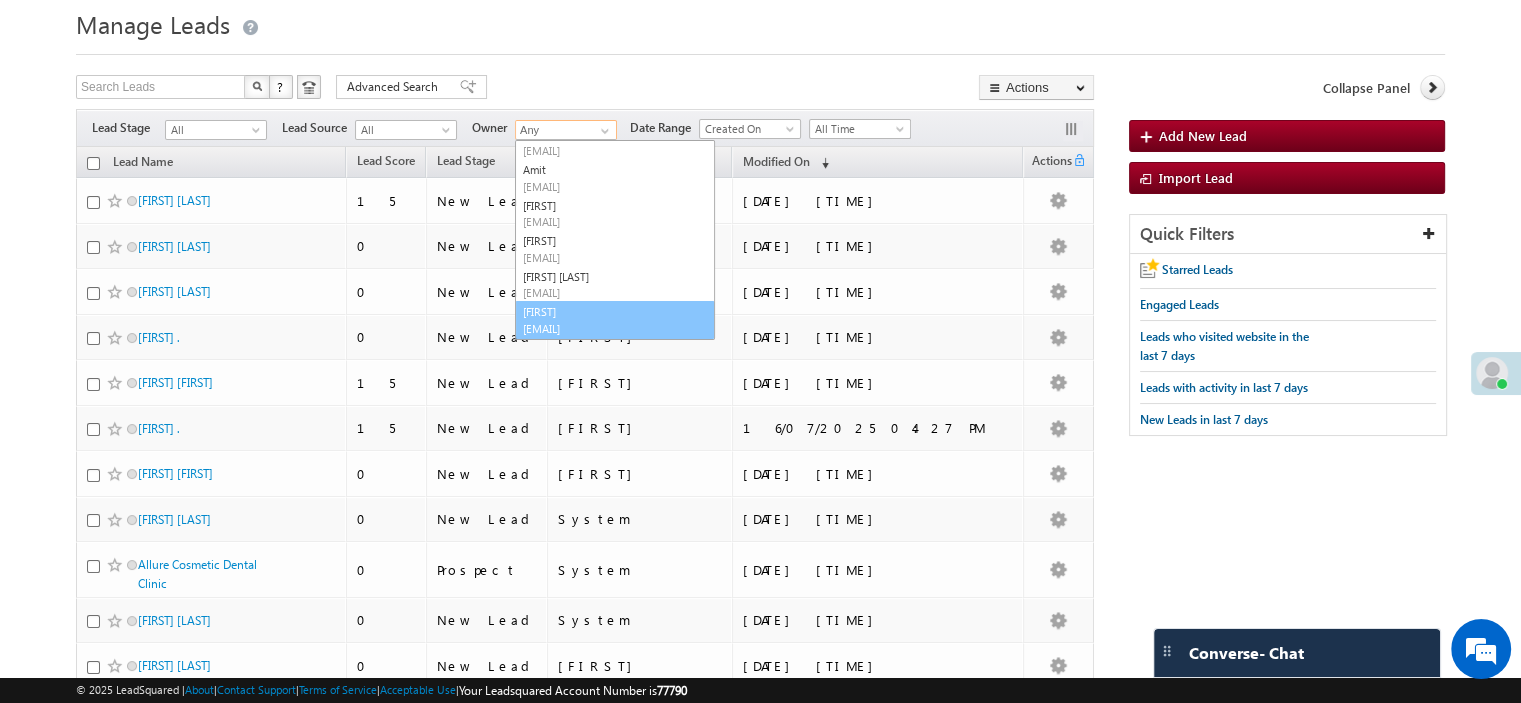 click on "Ayesha   Ayesha.k@myfrido.com" at bounding box center [615, 320] 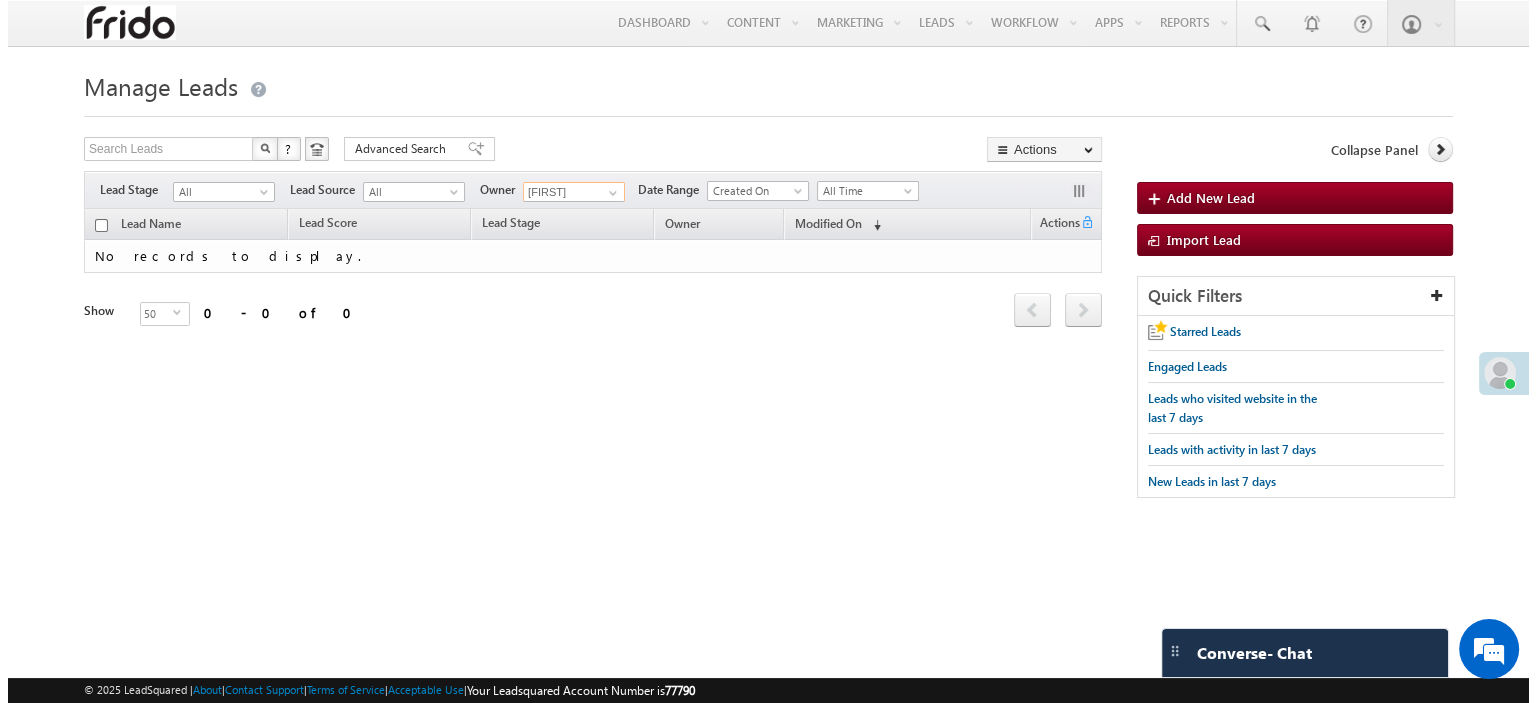 scroll, scrollTop: 0, scrollLeft: 0, axis: both 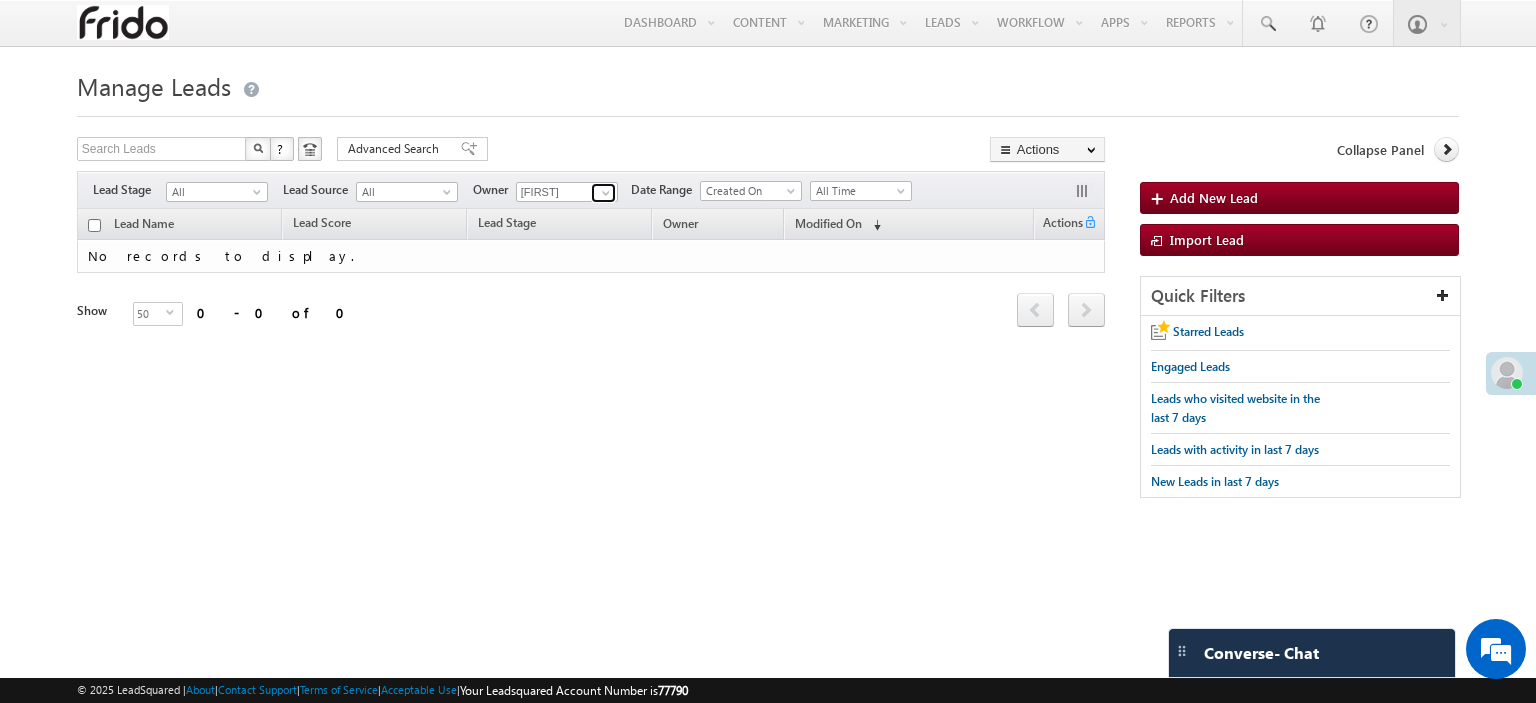 click at bounding box center [606, 193] 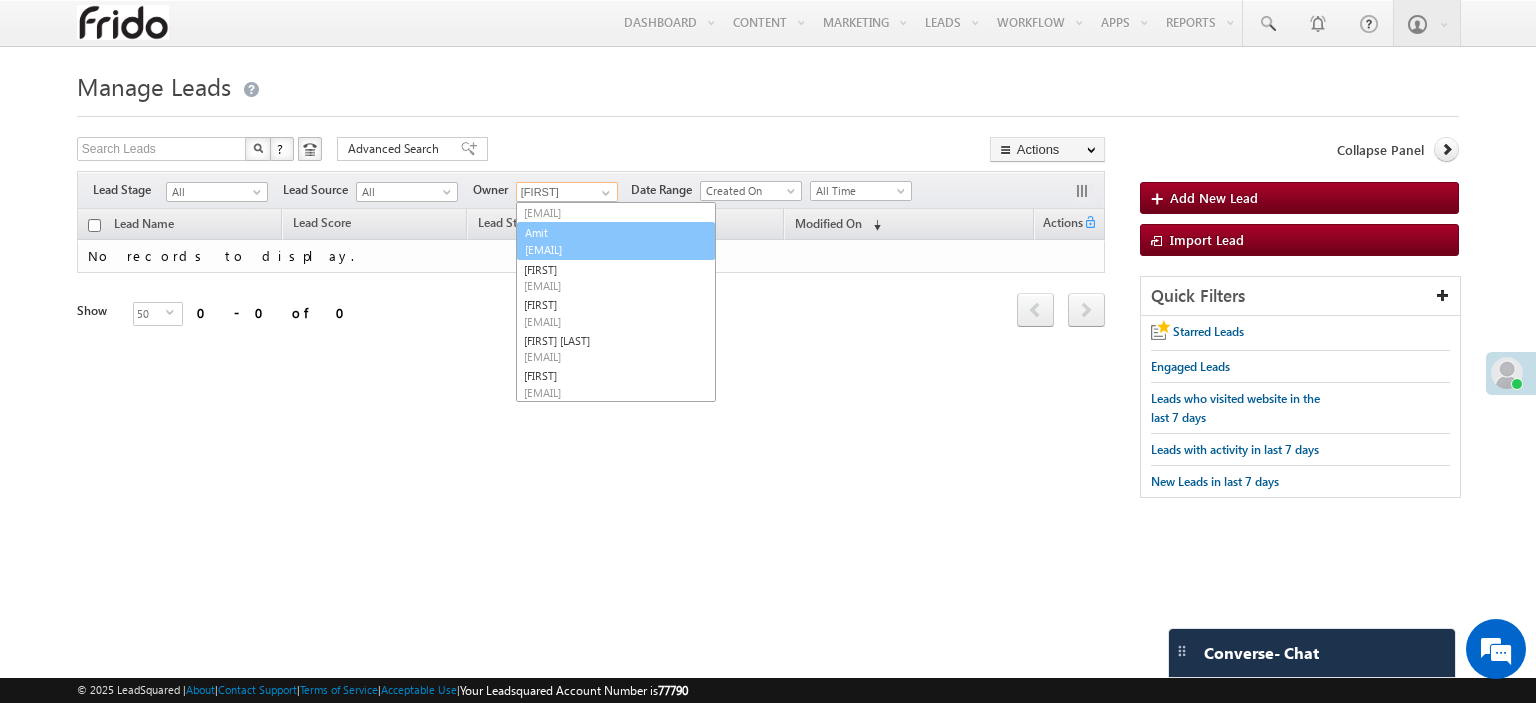 scroll, scrollTop: 147, scrollLeft: 0, axis: vertical 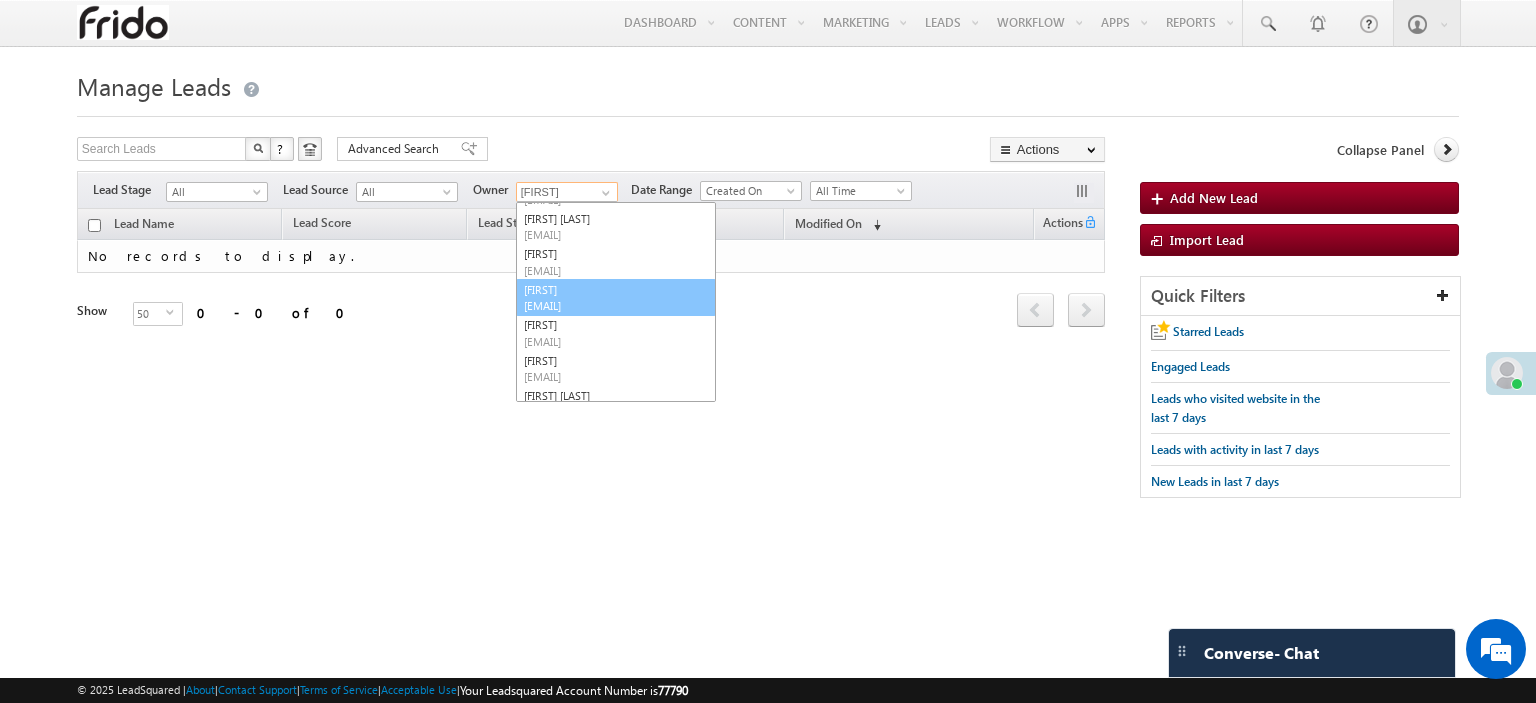 click on "Dhanshree   Dhanshree.b@myfrido.com" at bounding box center [616, 298] 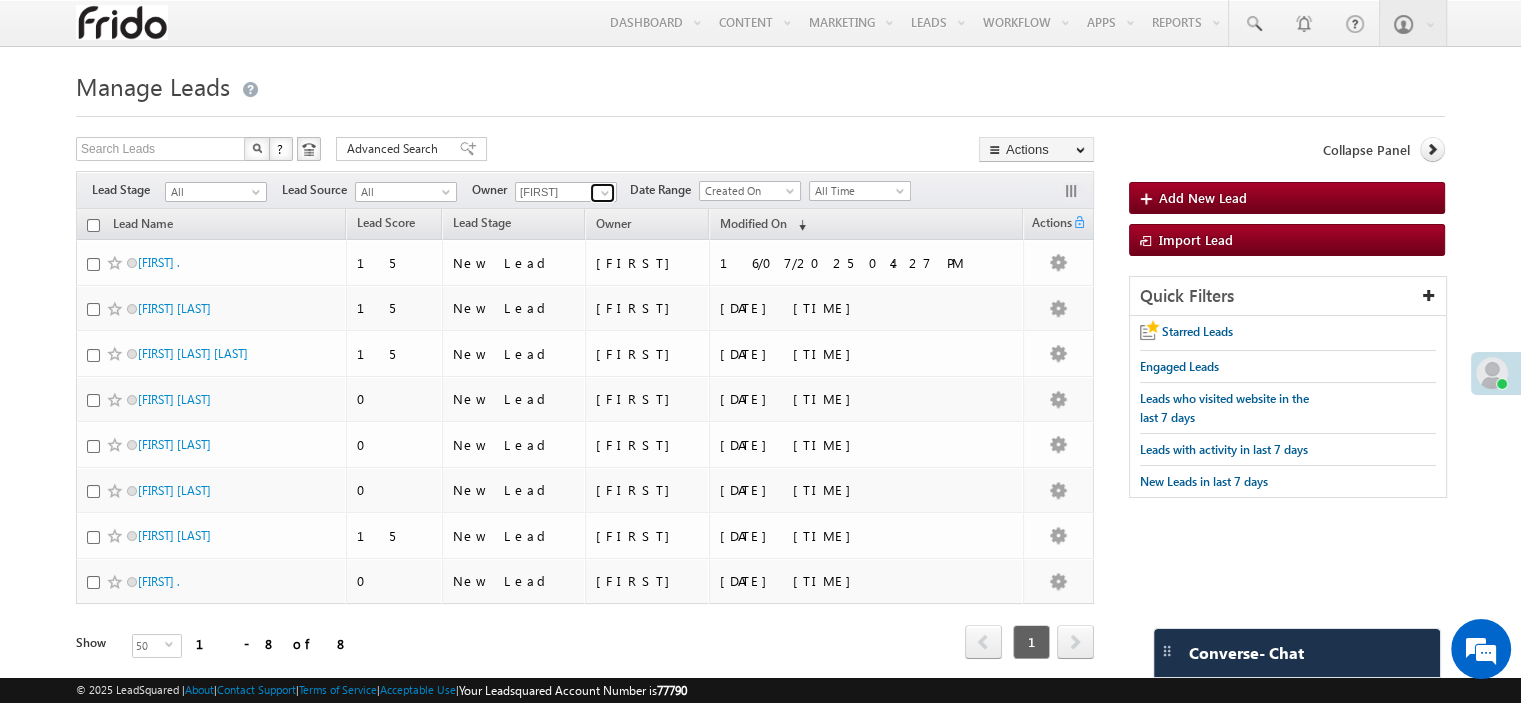 click at bounding box center [605, 193] 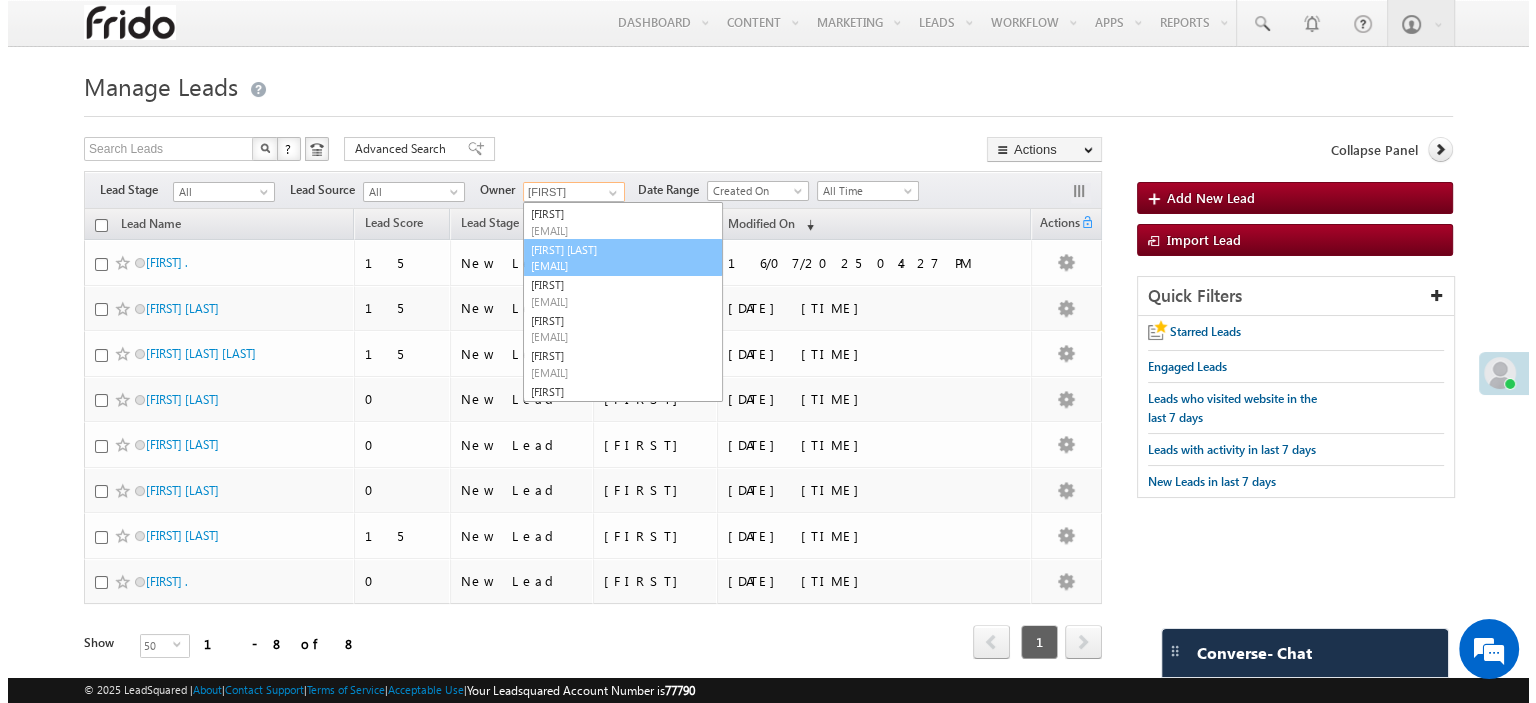 scroll, scrollTop: 0, scrollLeft: 0, axis: both 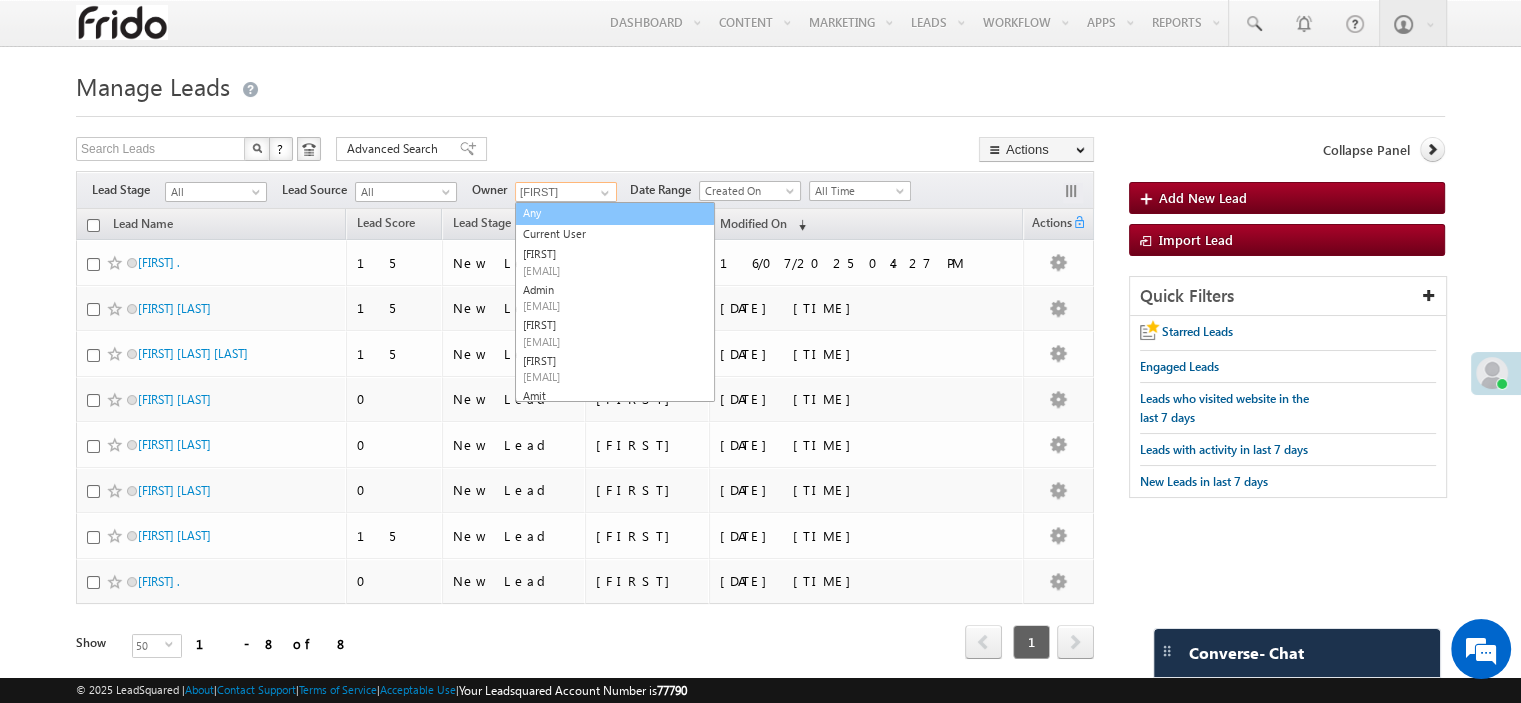 click on "Any" at bounding box center [615, 213] 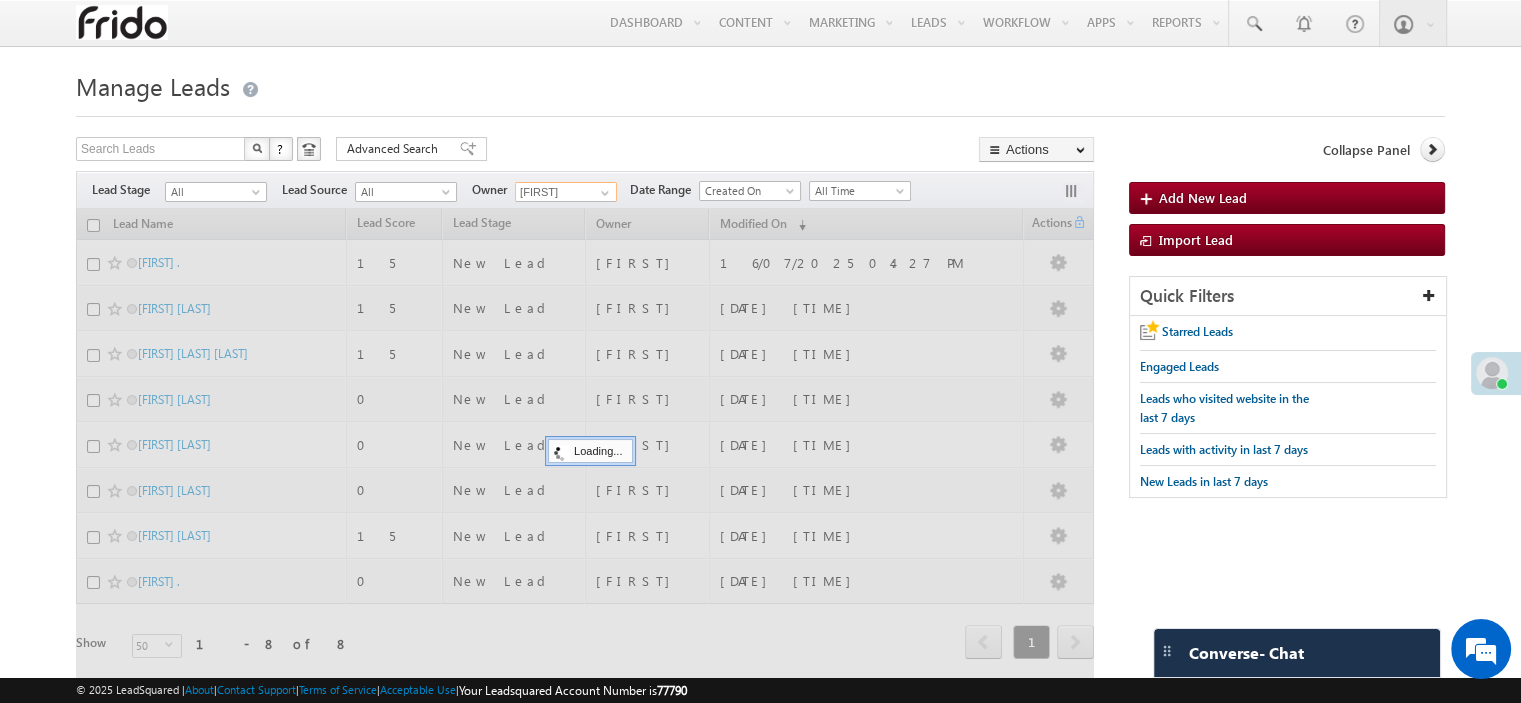 type on "Any" 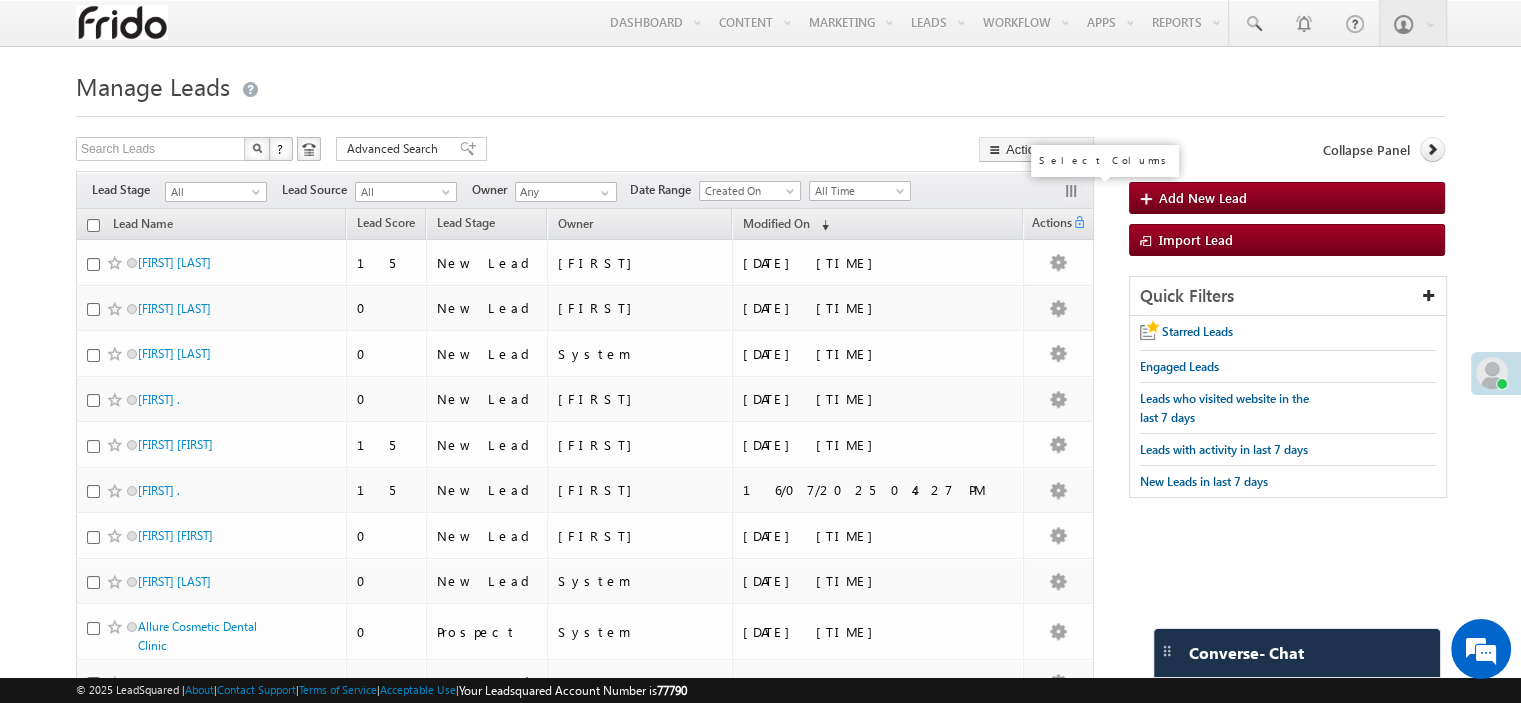 click at bounding box center (1073, 193) 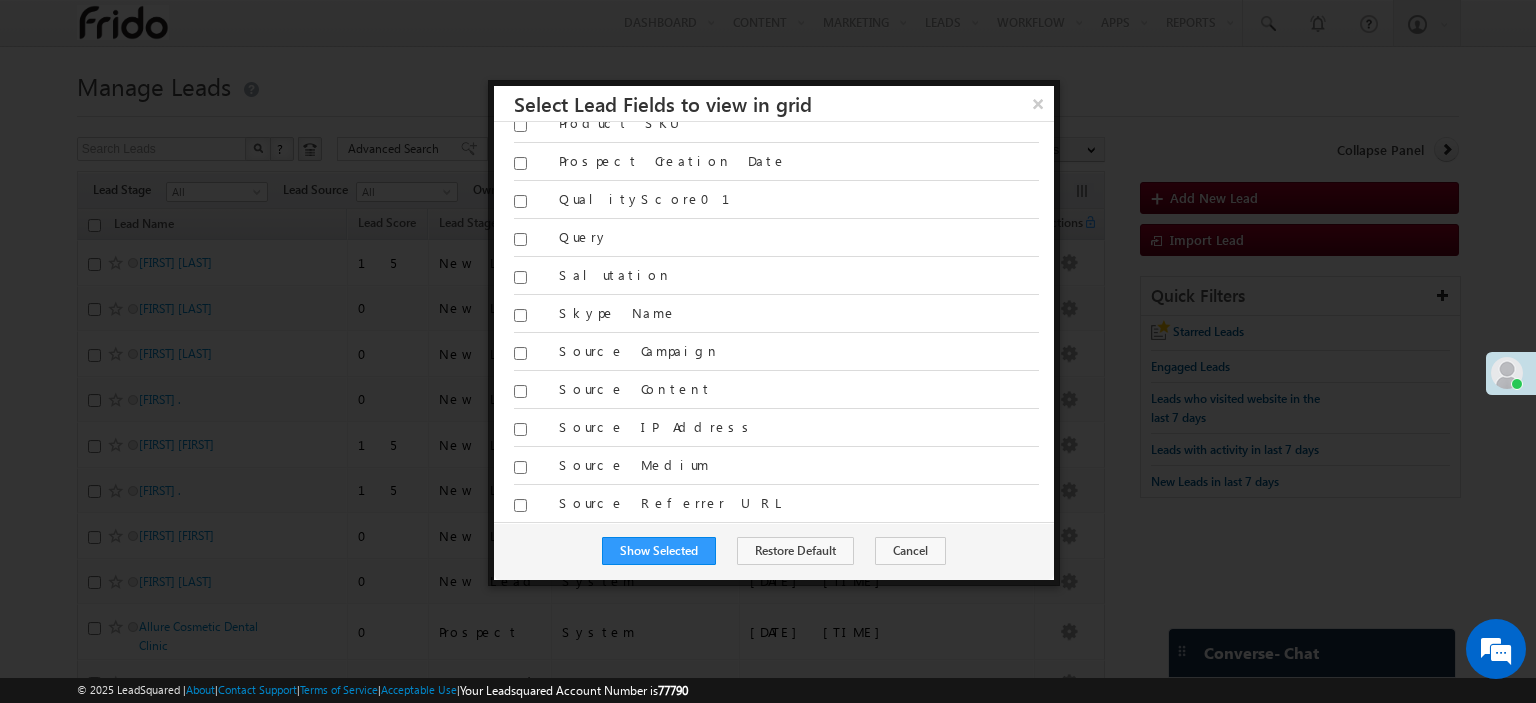 scroll, scrollTop: 2216, scrollLeft: 0, axis: vertical 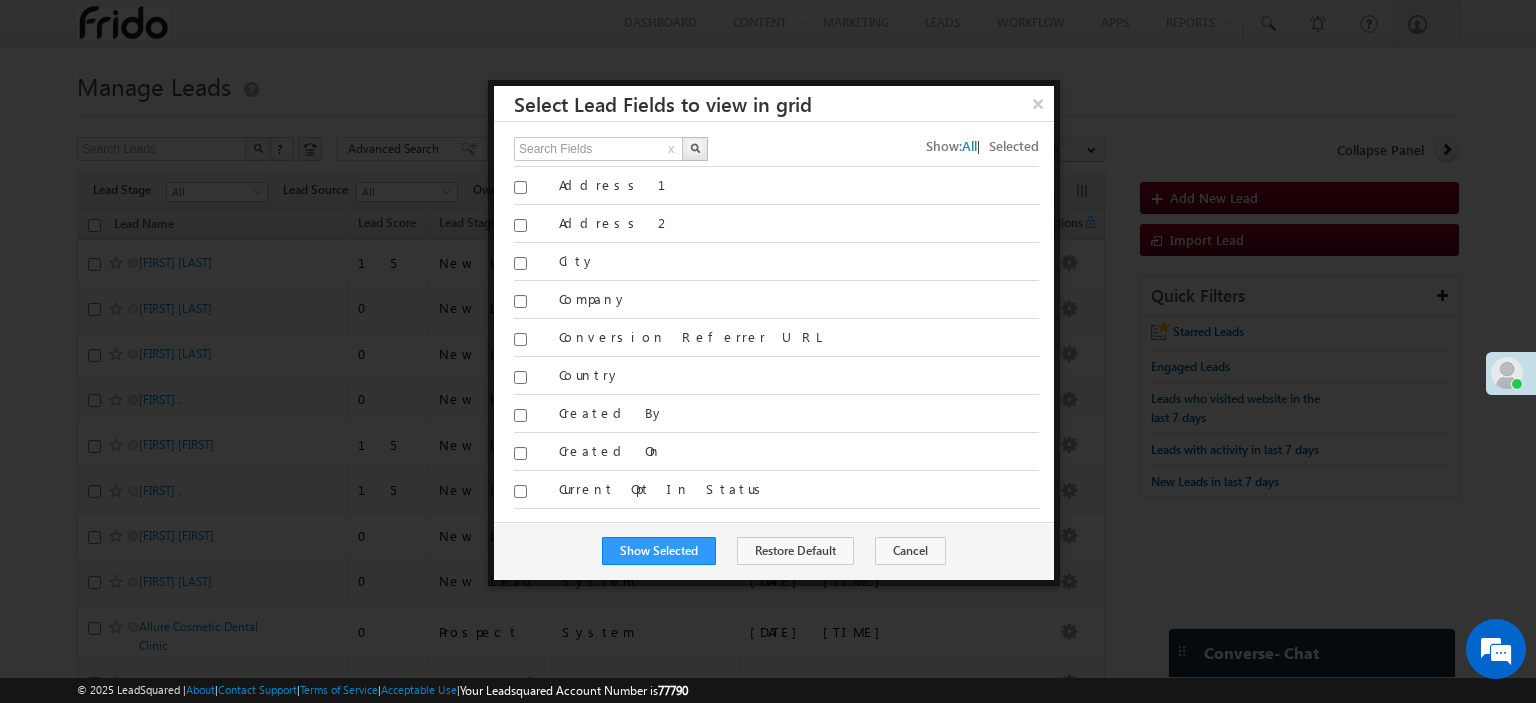 click on "×" at bounding box center (1038, 103) 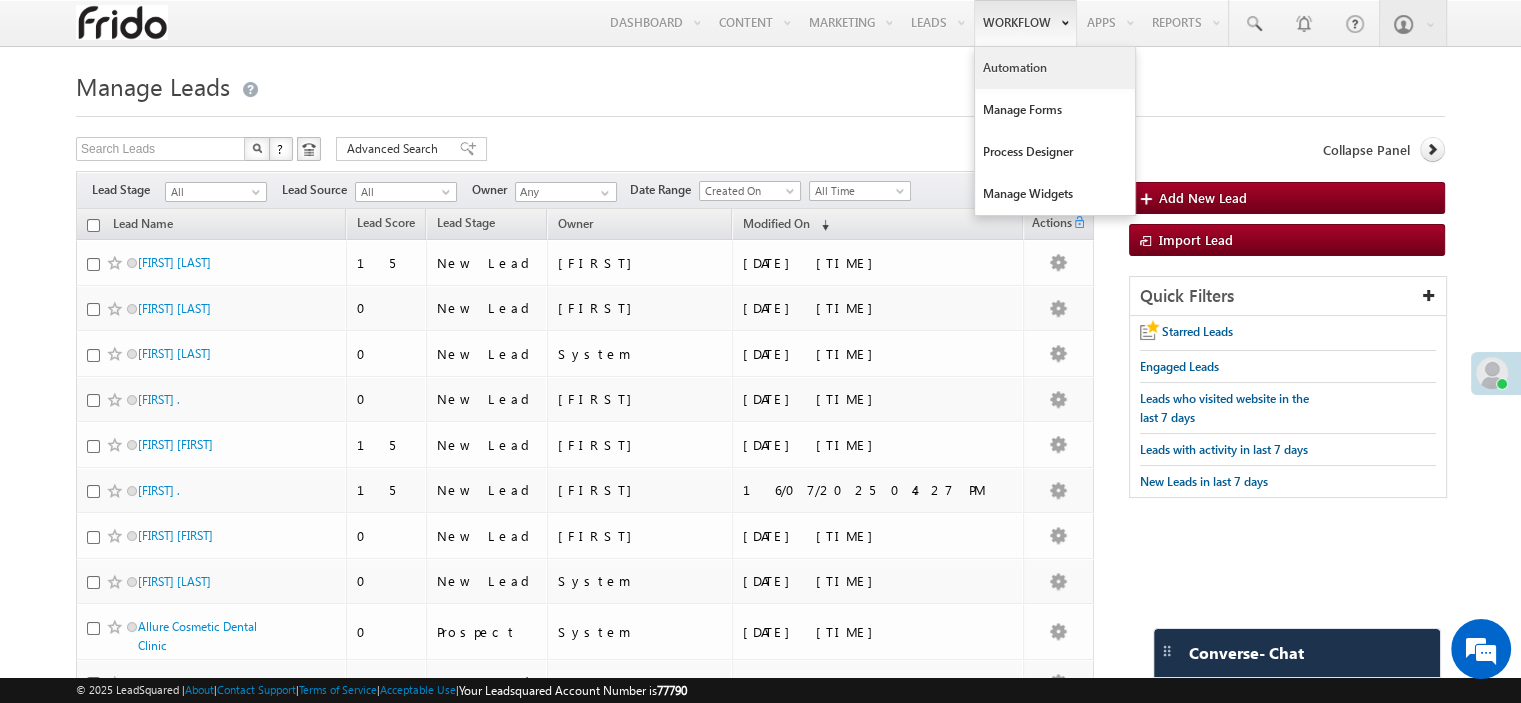 click on "Automation" at bounding box center [1055, 68] 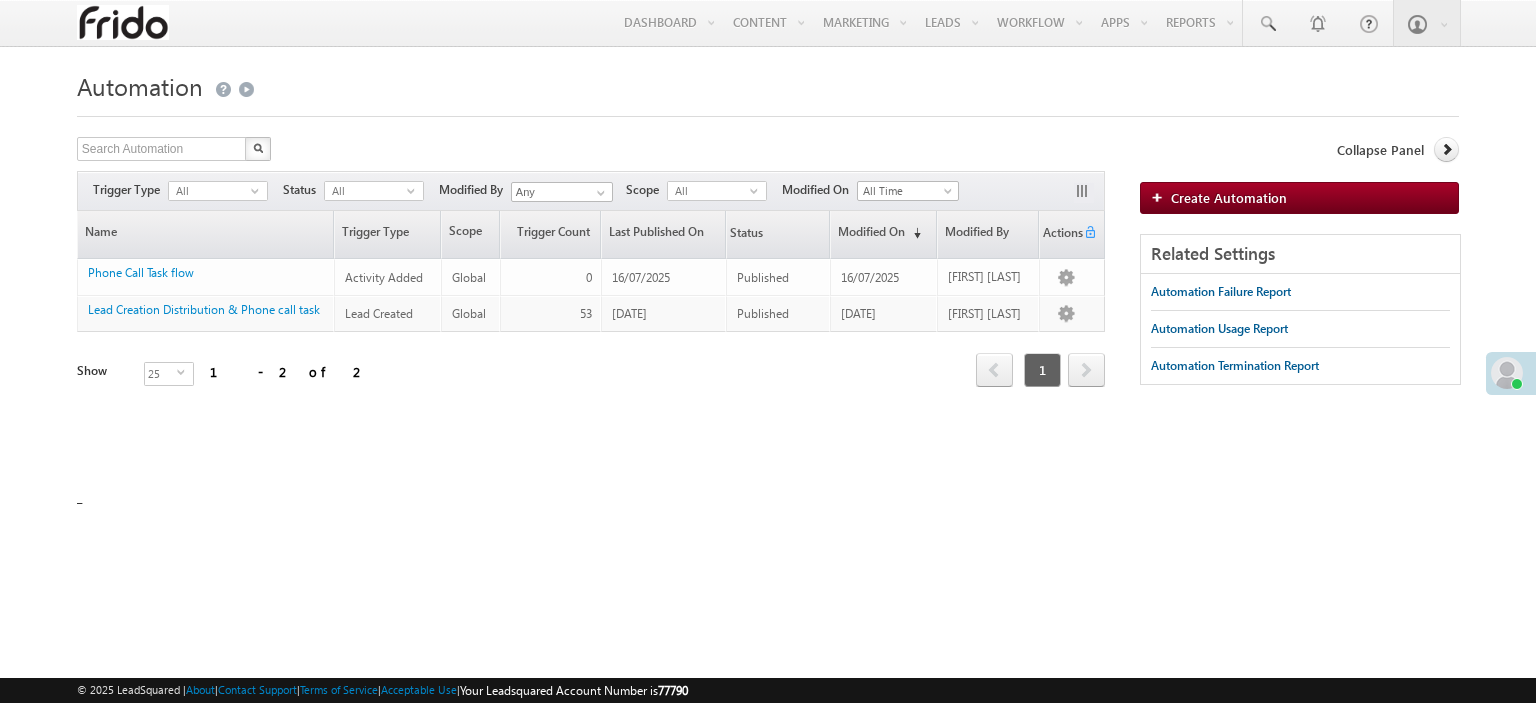 scroll, scrollTop: 0, scrollLeft: 0, axis: both 